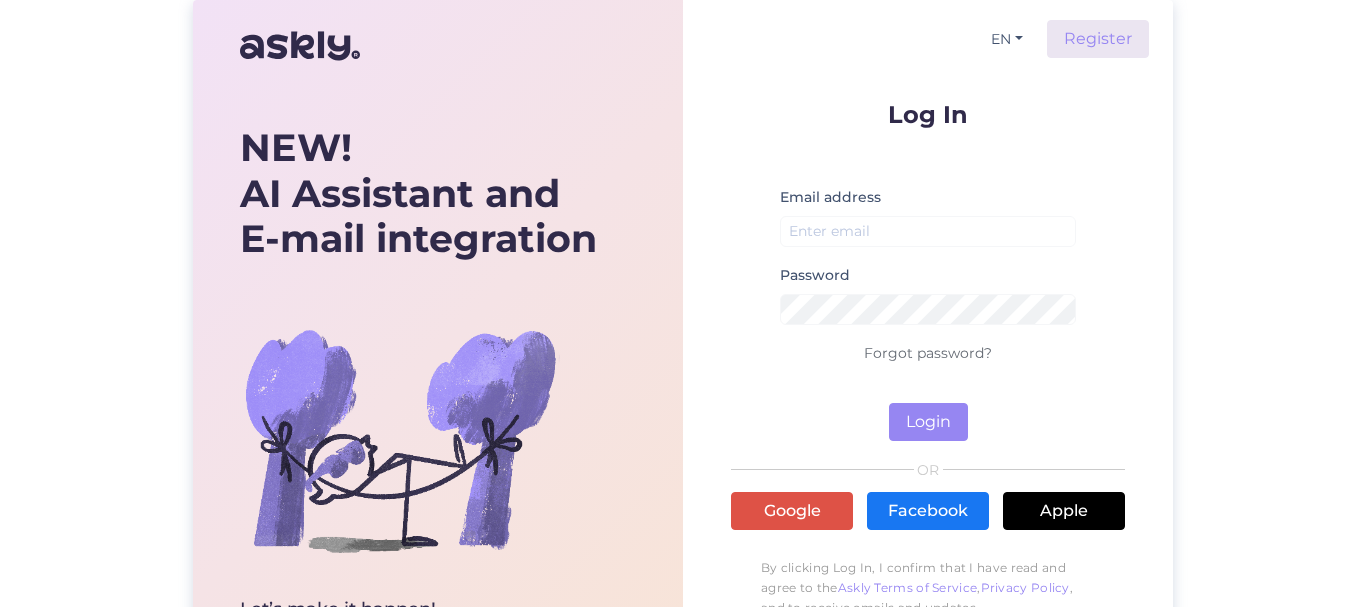 scroll, scrollTop: 0, scrollLeft: 0, axis: both 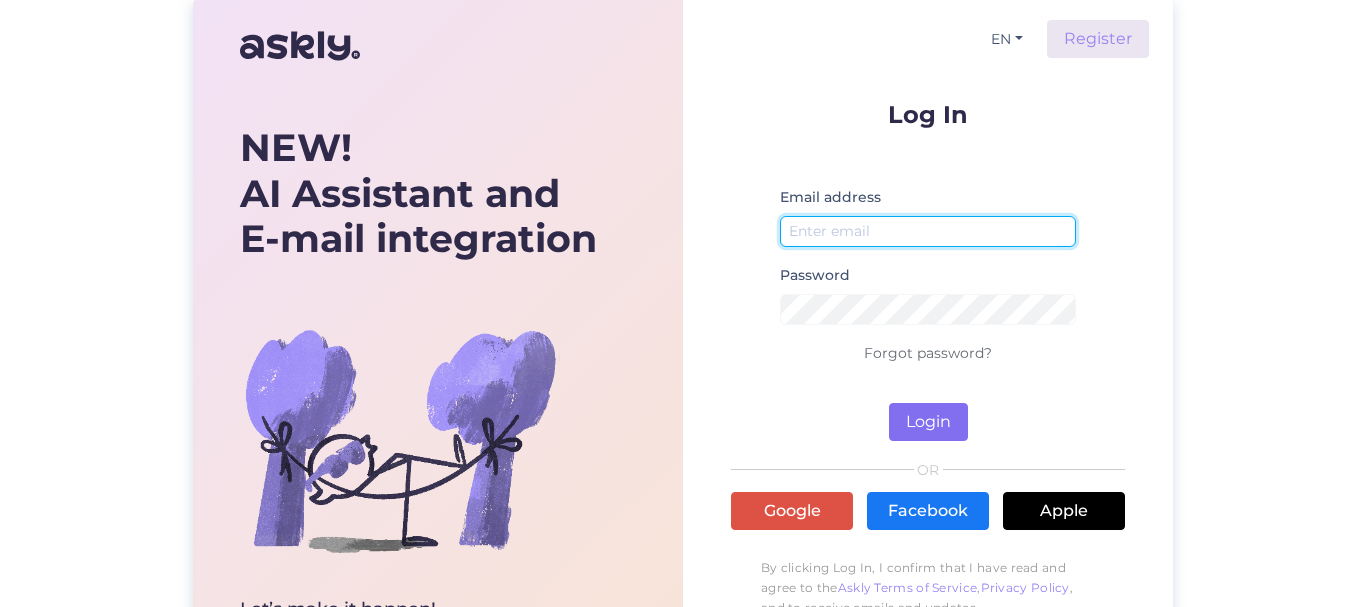 type on "[DOMAIN]@[DOMAIN].eu" 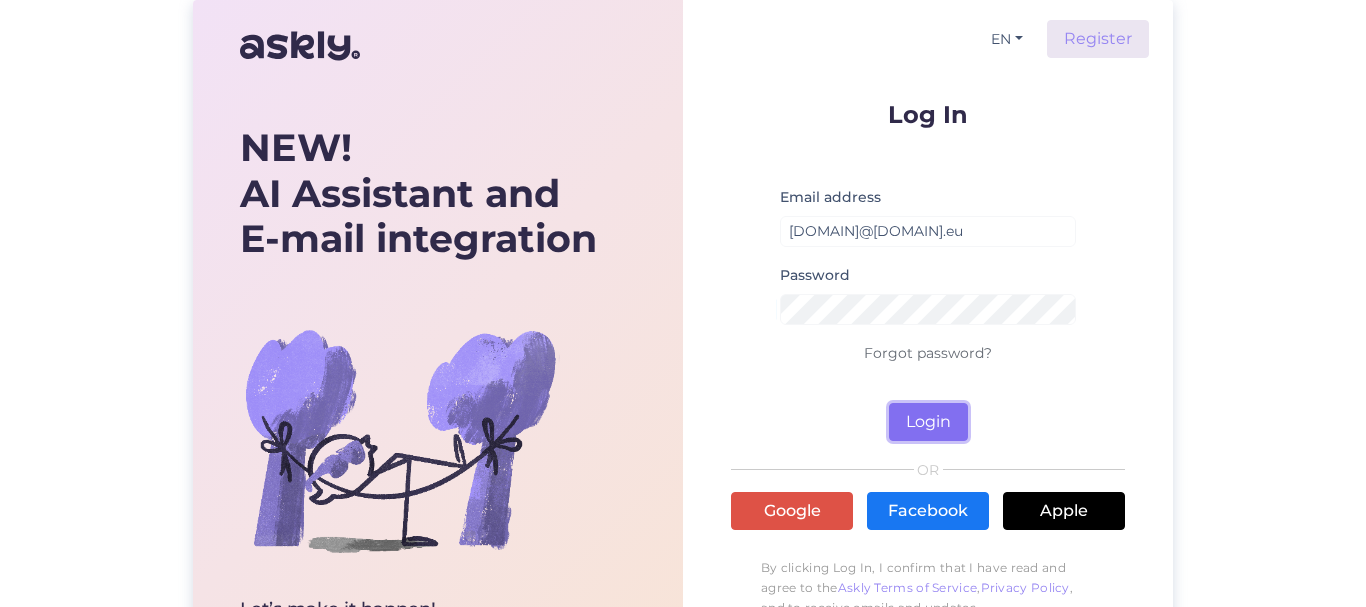 click on "Login" at bounding box center [928, 422] 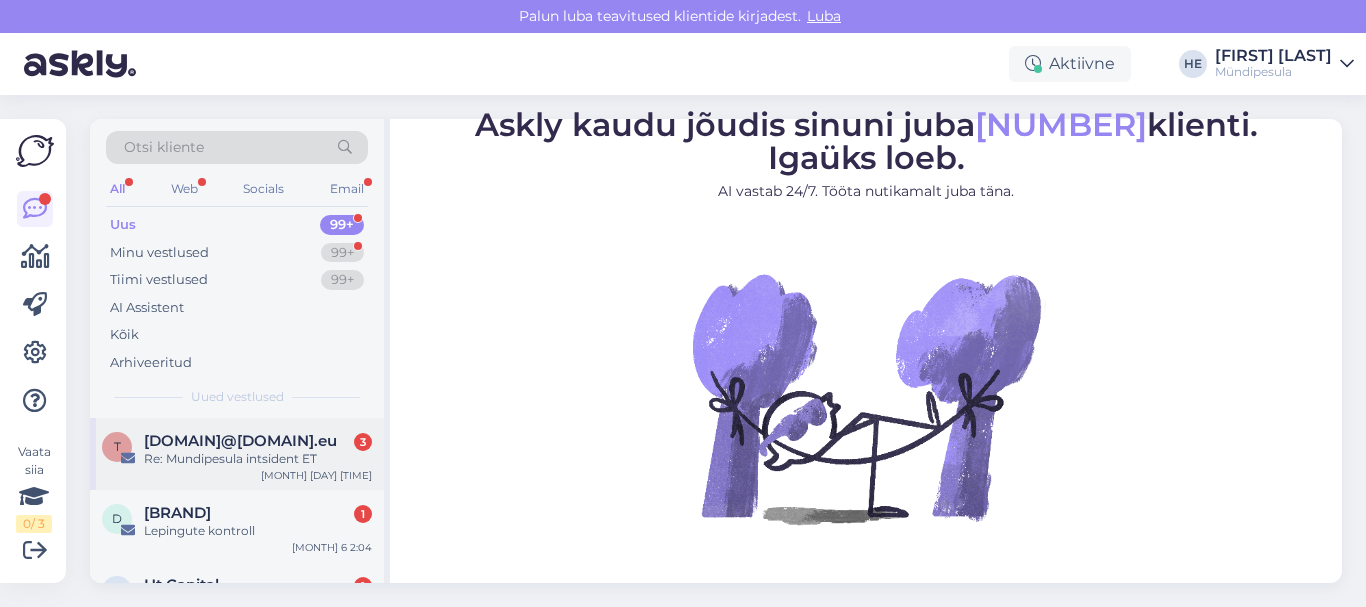 click on "[DOMAIN]@[DOMAIN].eu" at bounding box center (240, 441) 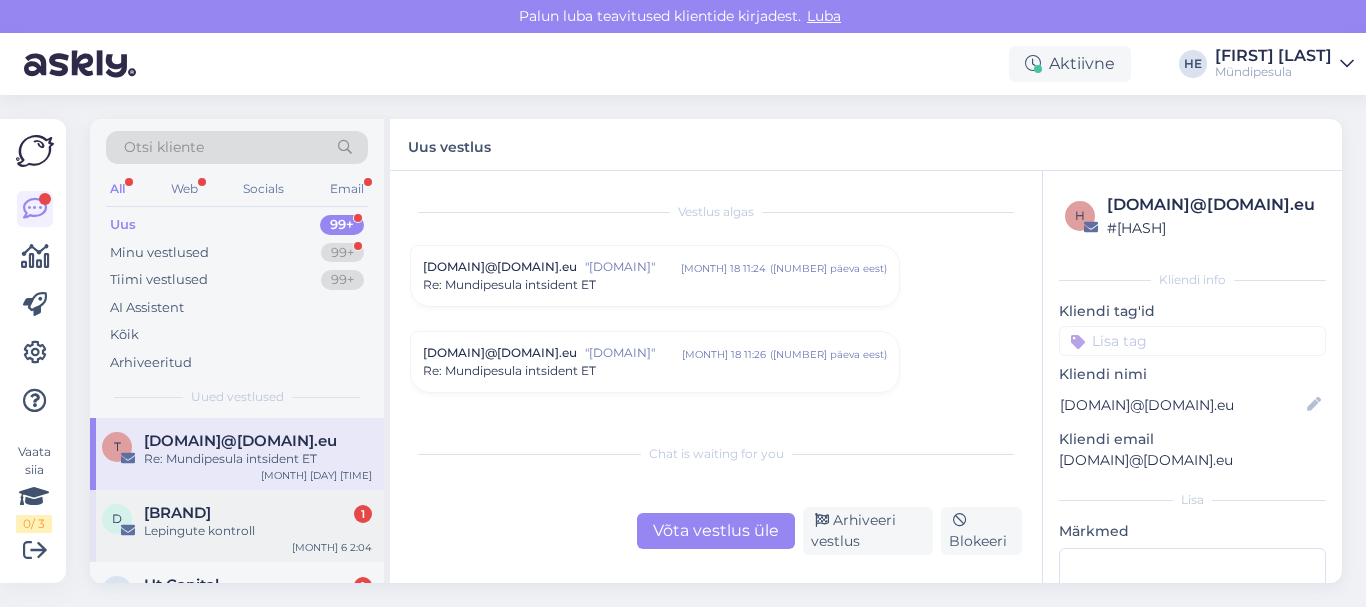 scroll, scrollTop: 9521, scrollLeft: 0, axis: vertical 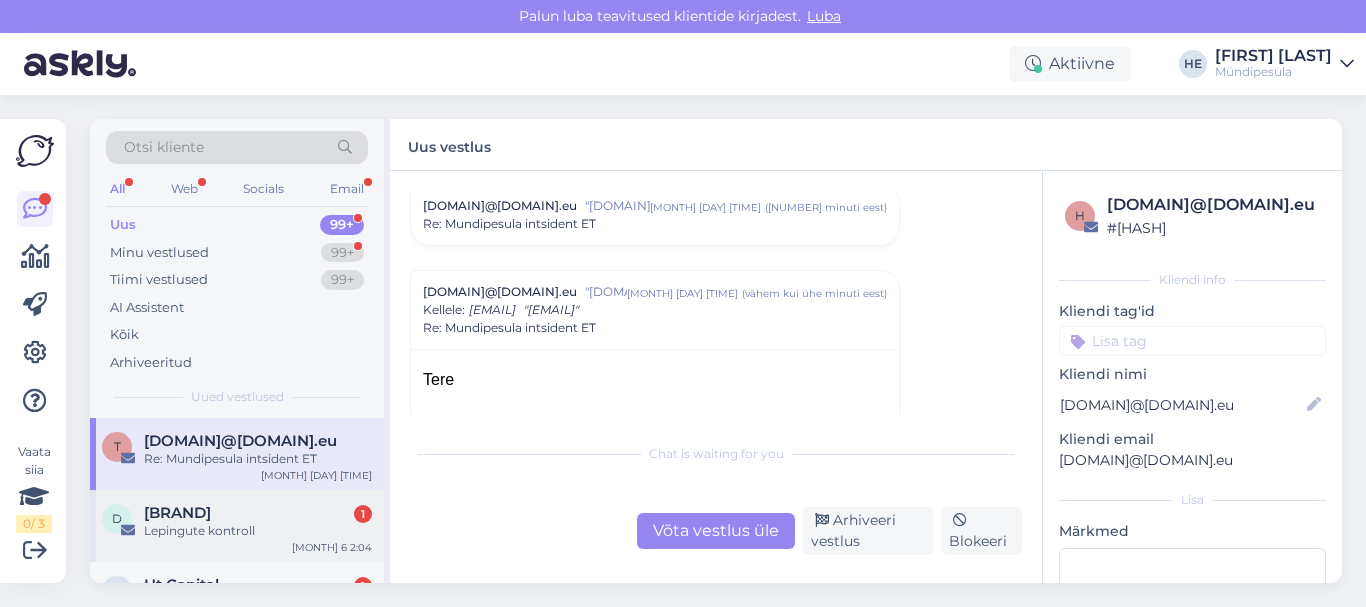 click on "Lepingute kontroll" at bounding box center [258, 531] 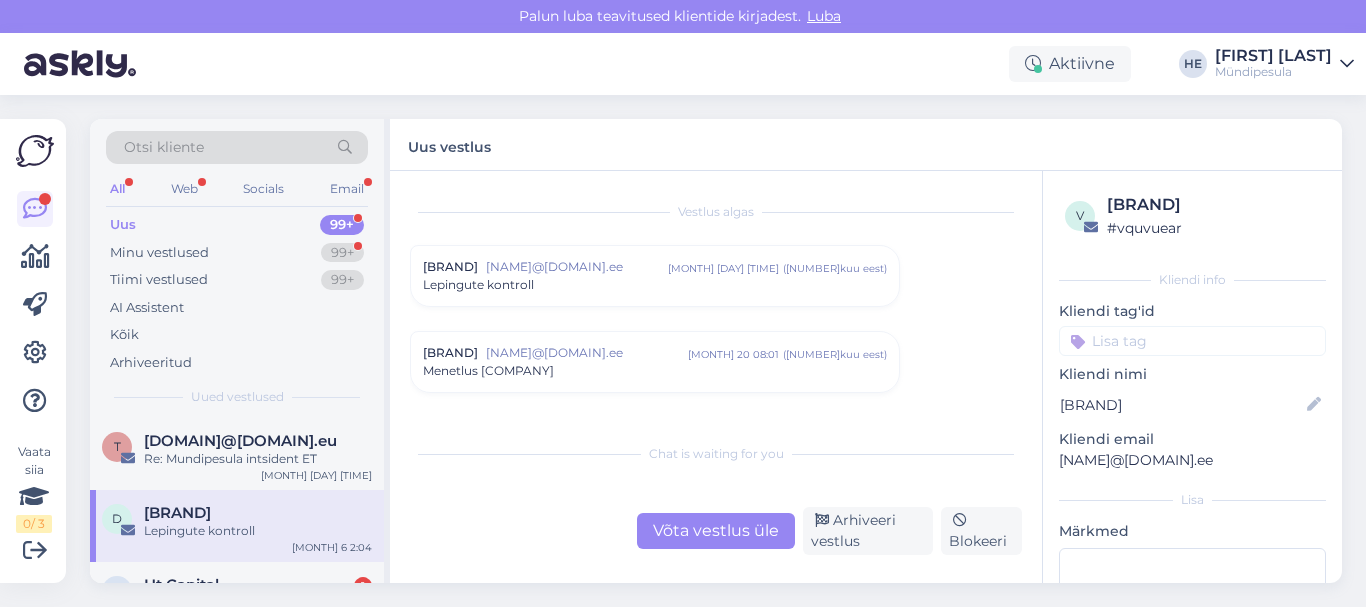 scroll, scrollTop: 8488, scrollLeft: 0, axis: vertical 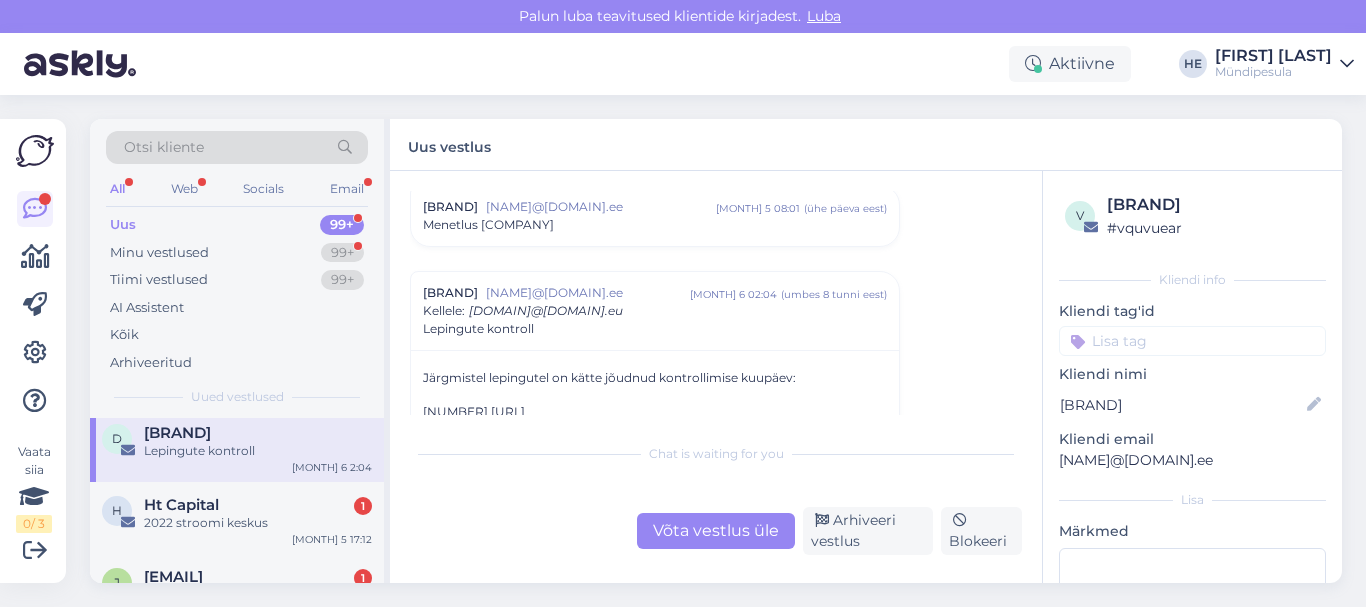 click on "2022 stroomi keskus" at bounding box center [258, 523] 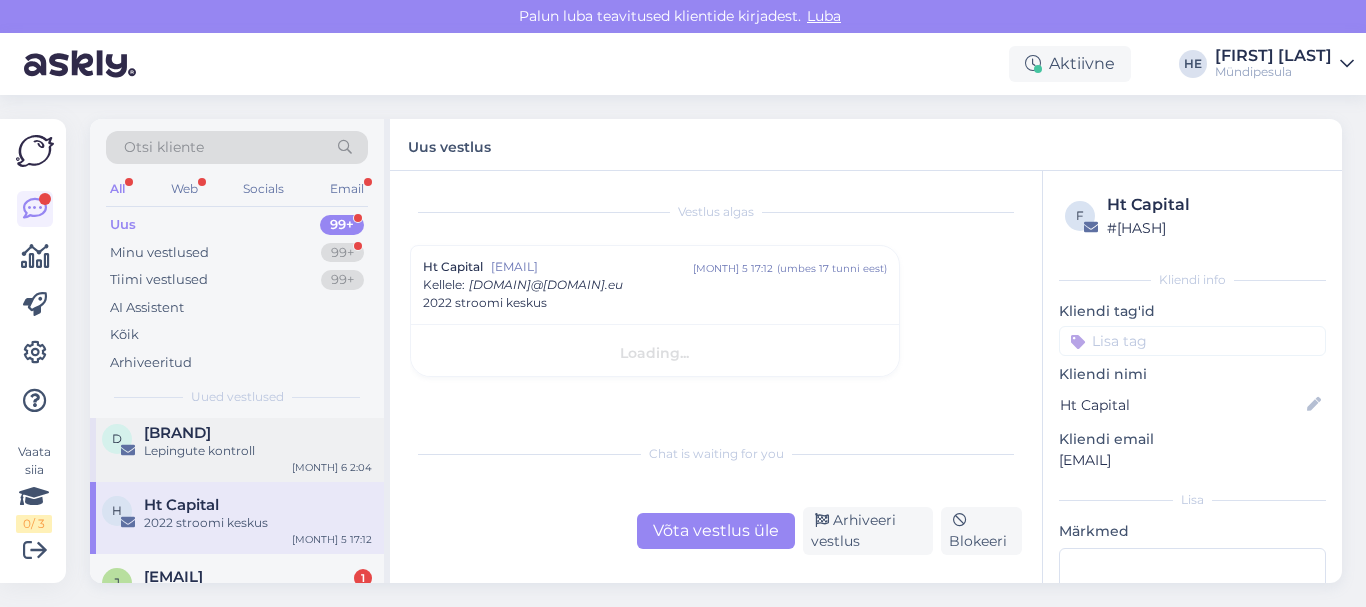 scroll, scrollTop: 0, scrollLeft: 0, axis: both 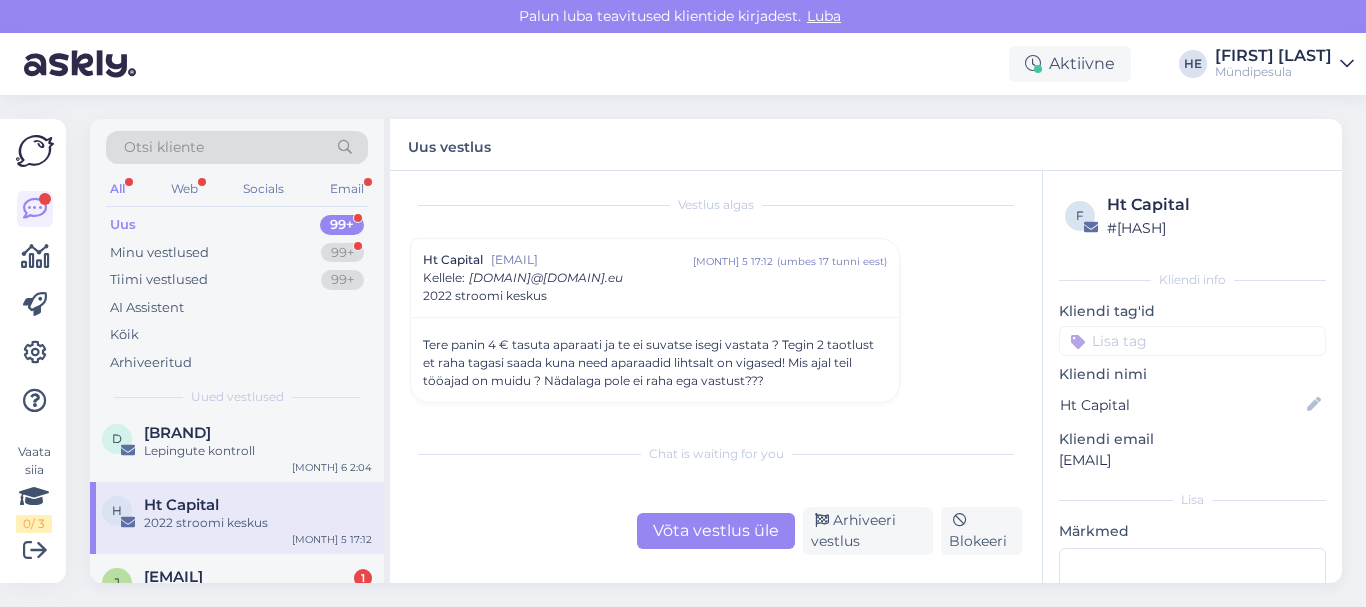click on "Võta vestlus üle" at bounding box center [716, 531] 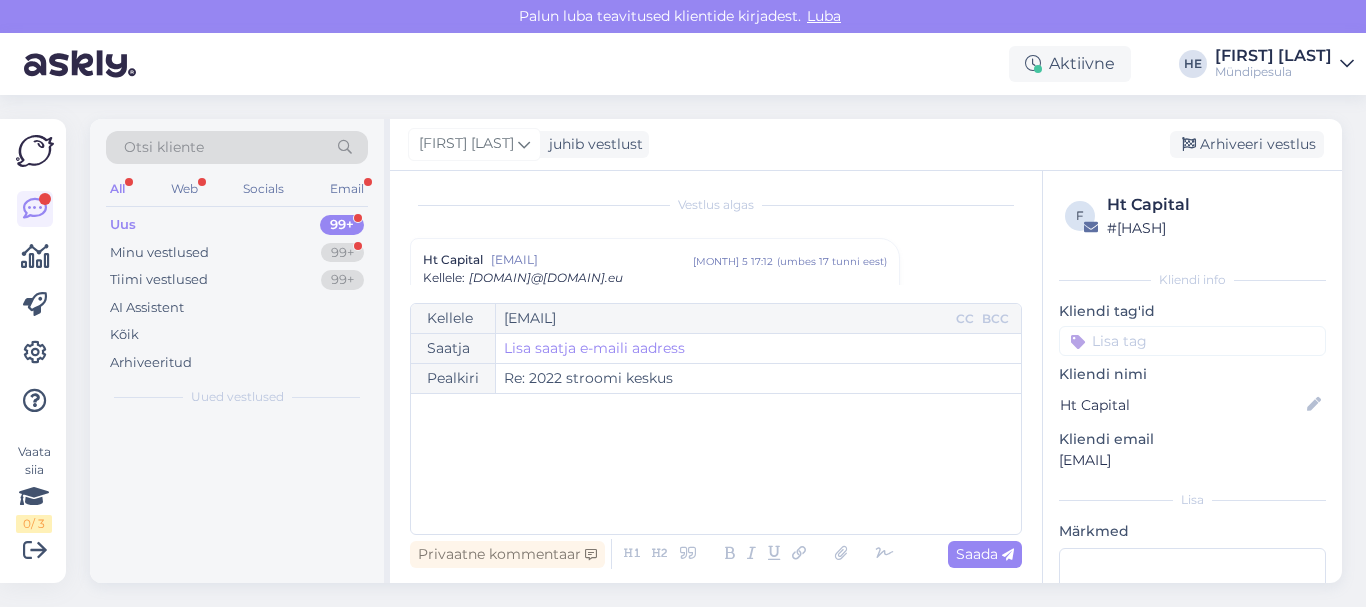 scroll, scrollTop: 54, scrollLeft: 0, axis: vertical 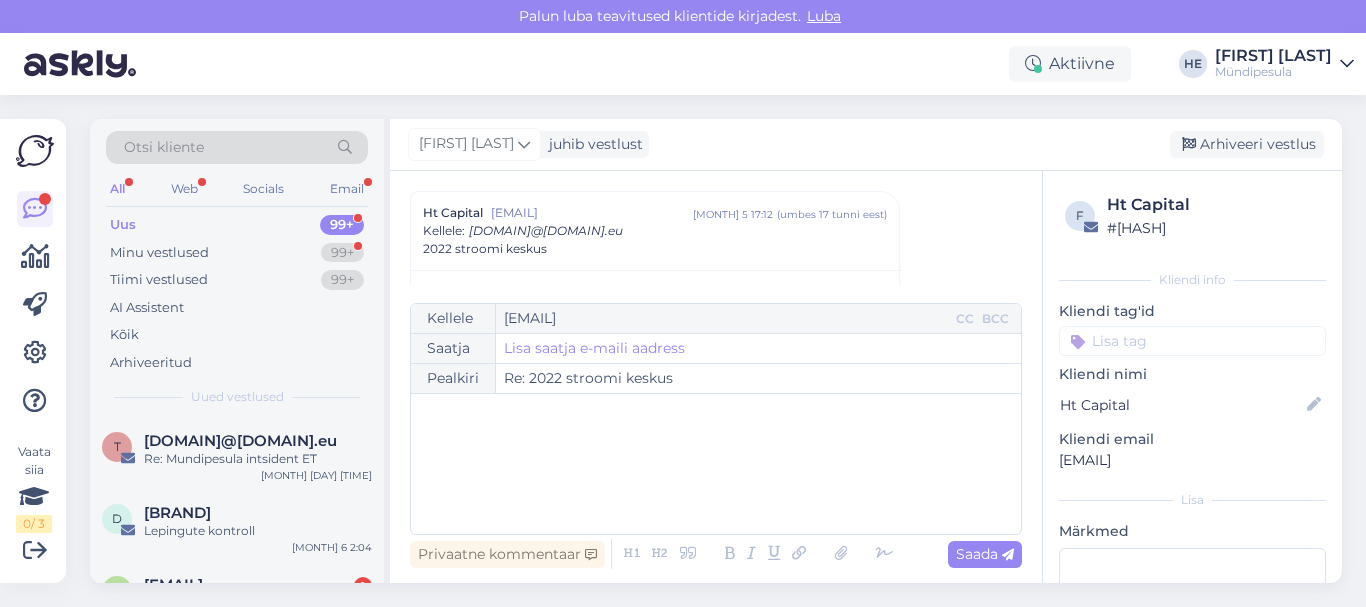 click on "﻿" at bounding box center [716, 464] 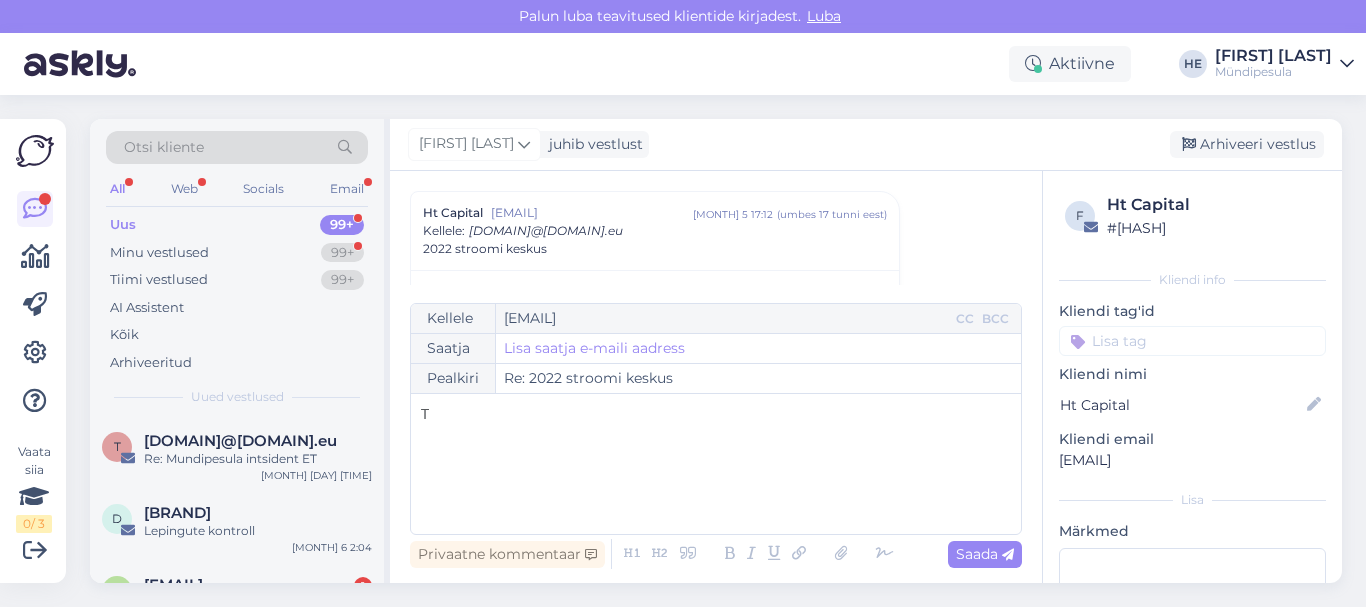 type 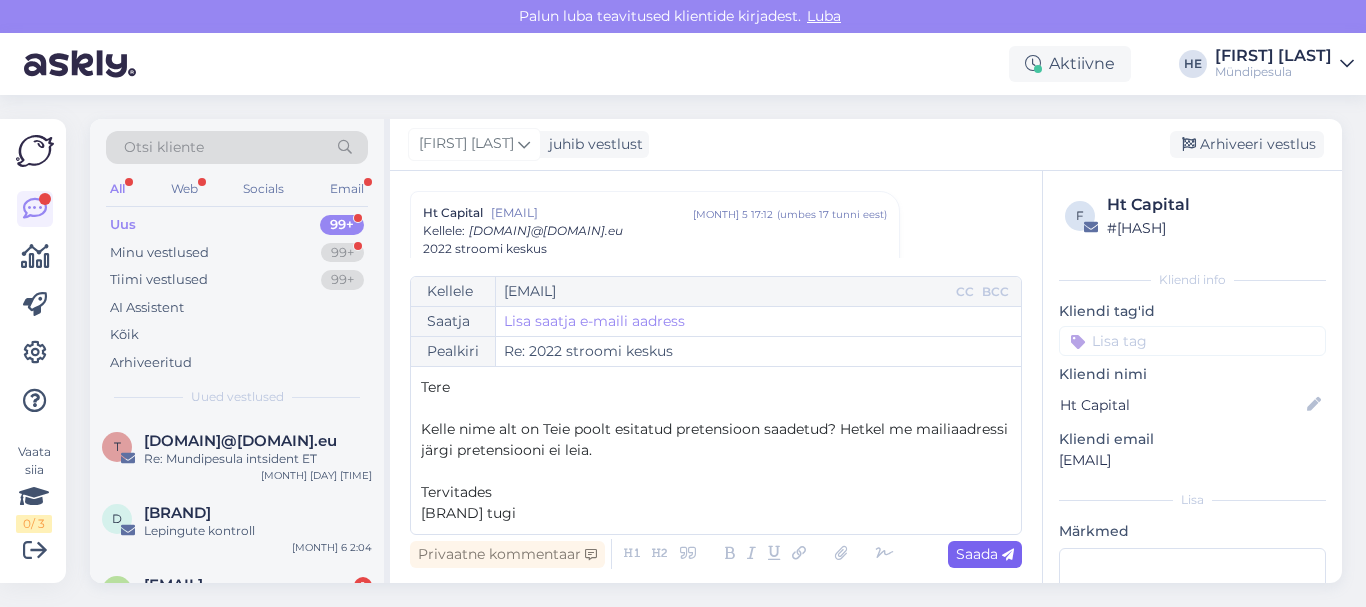 click on "Saada" at bounding box center [985, 554] 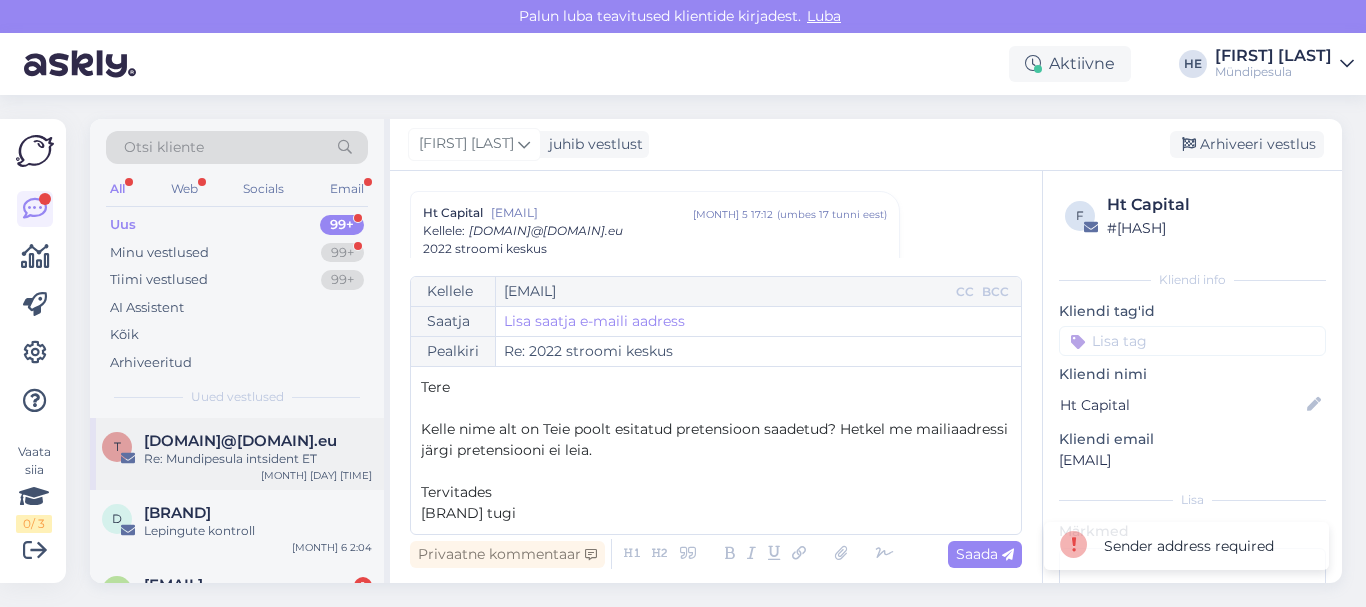 click on "[DOMAIN]@[DOMAIN].eu" at bounding box center (240, 441) 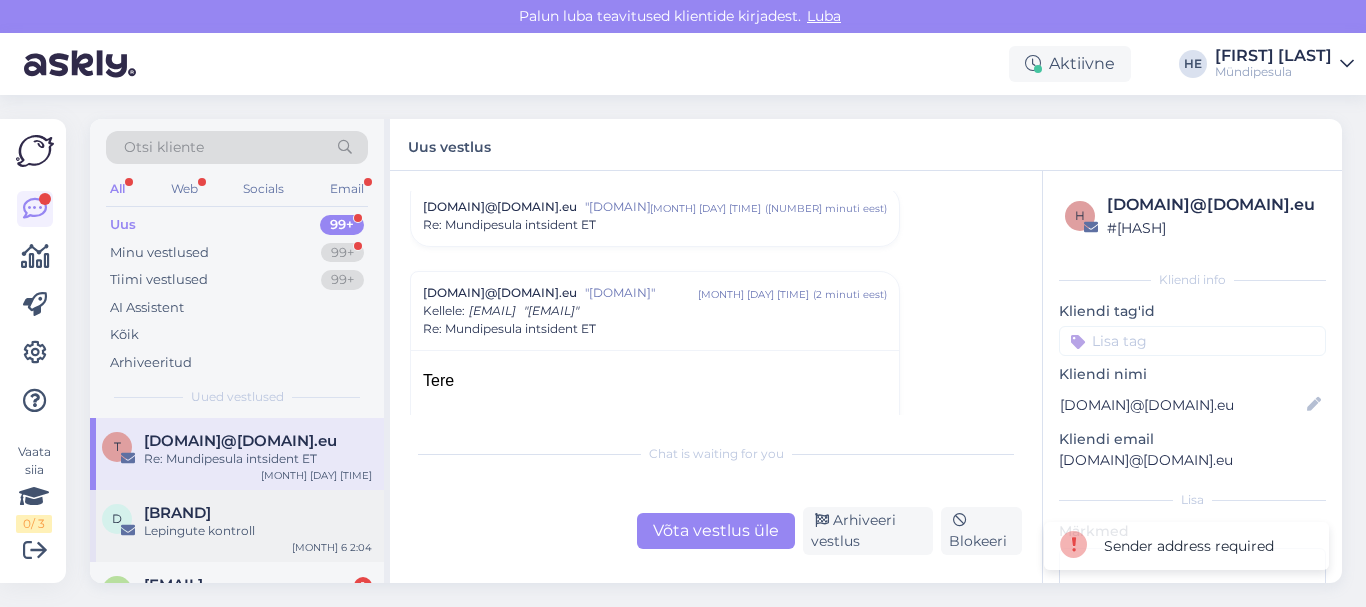 click on "[BRAND]" at bounding box center [177, 513] 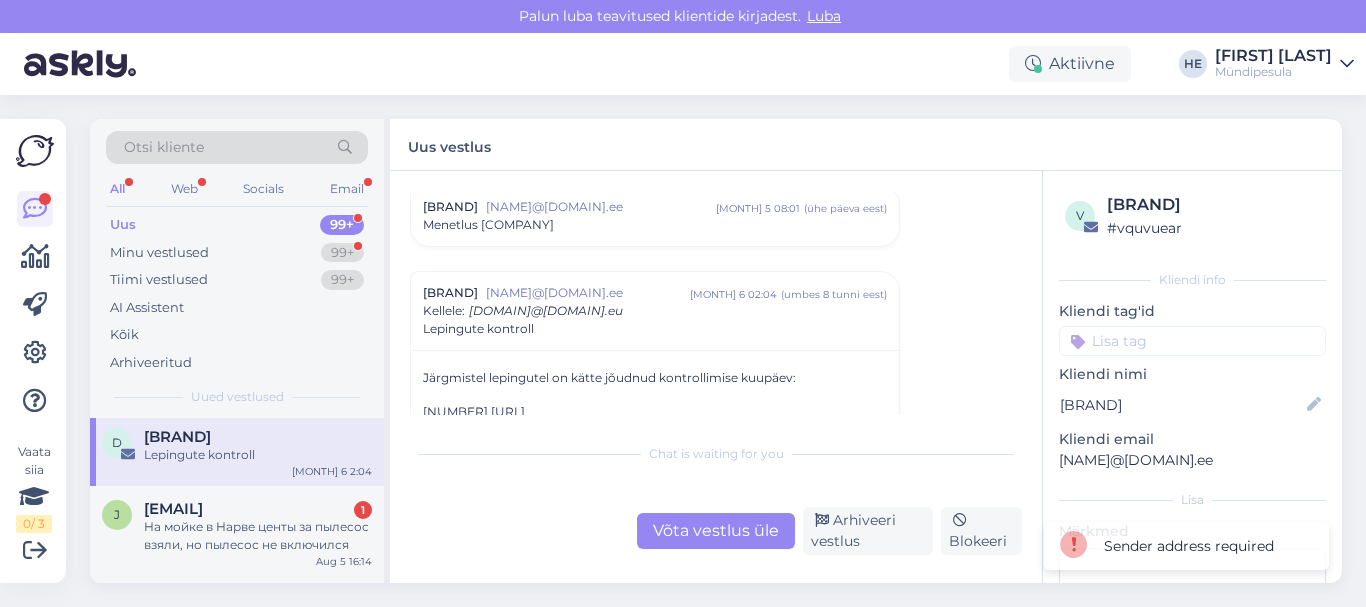 scroll, scrollTop: 80, scrollLeft: 0, axis: vertical 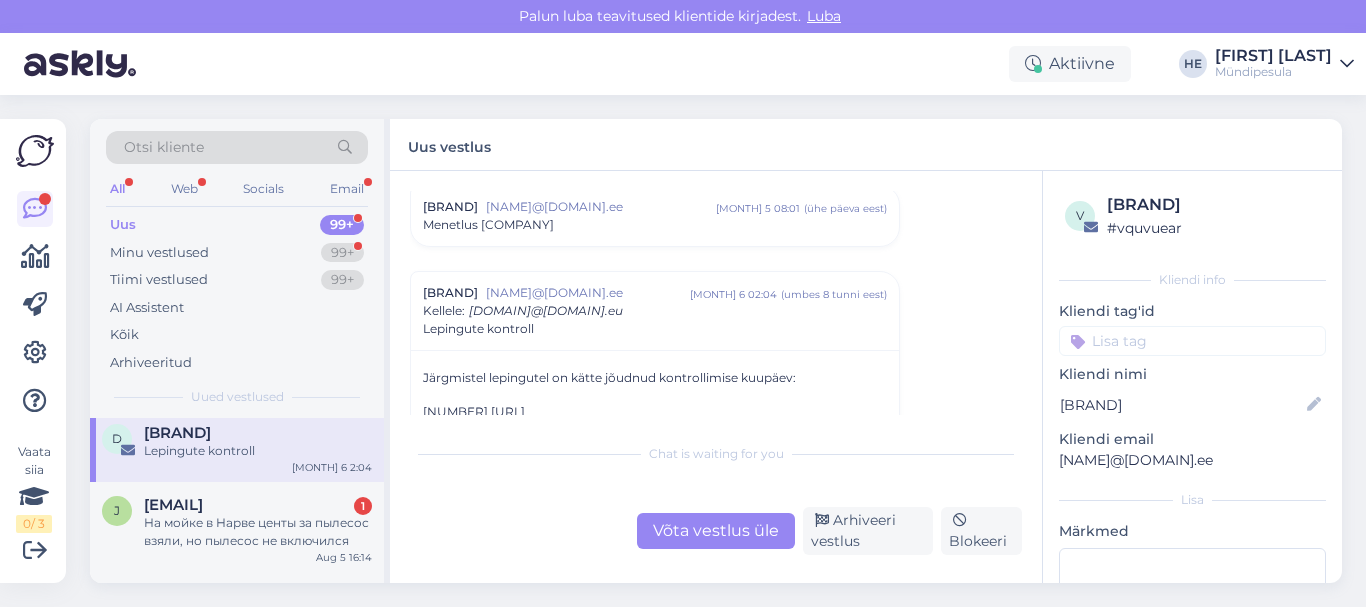 click on "[EMAIL]" at bounding box center (173, 505) 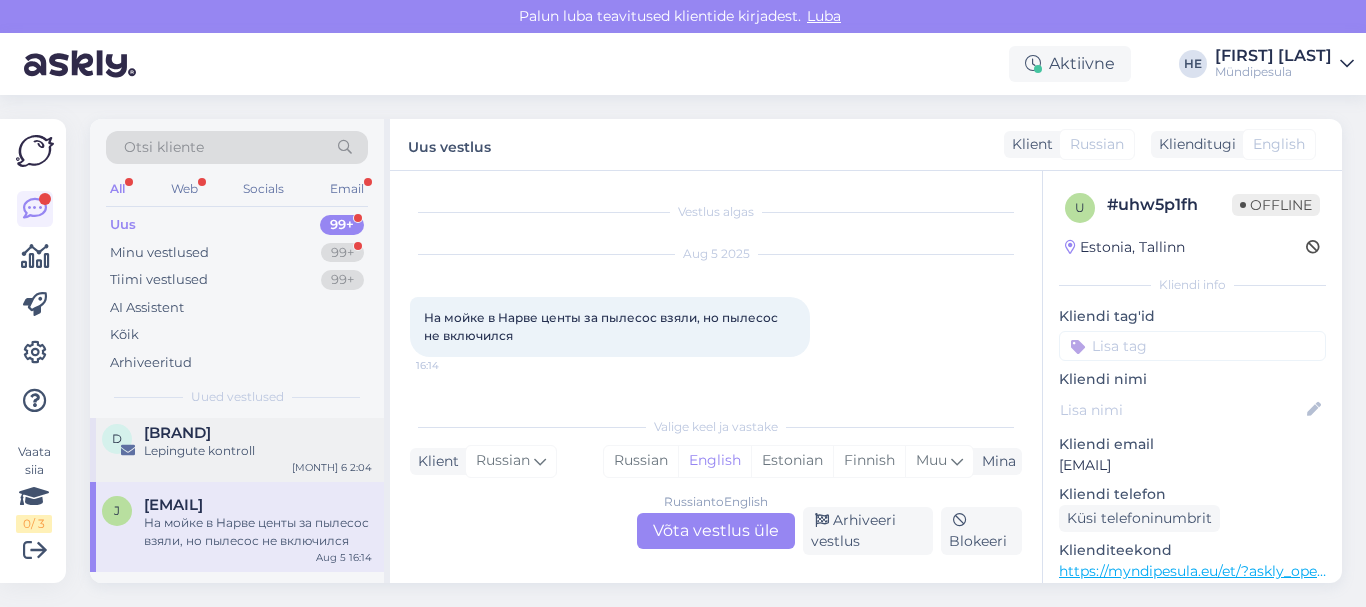 scroll, scrollTop: 0, scrollLeft: 0, axis: both 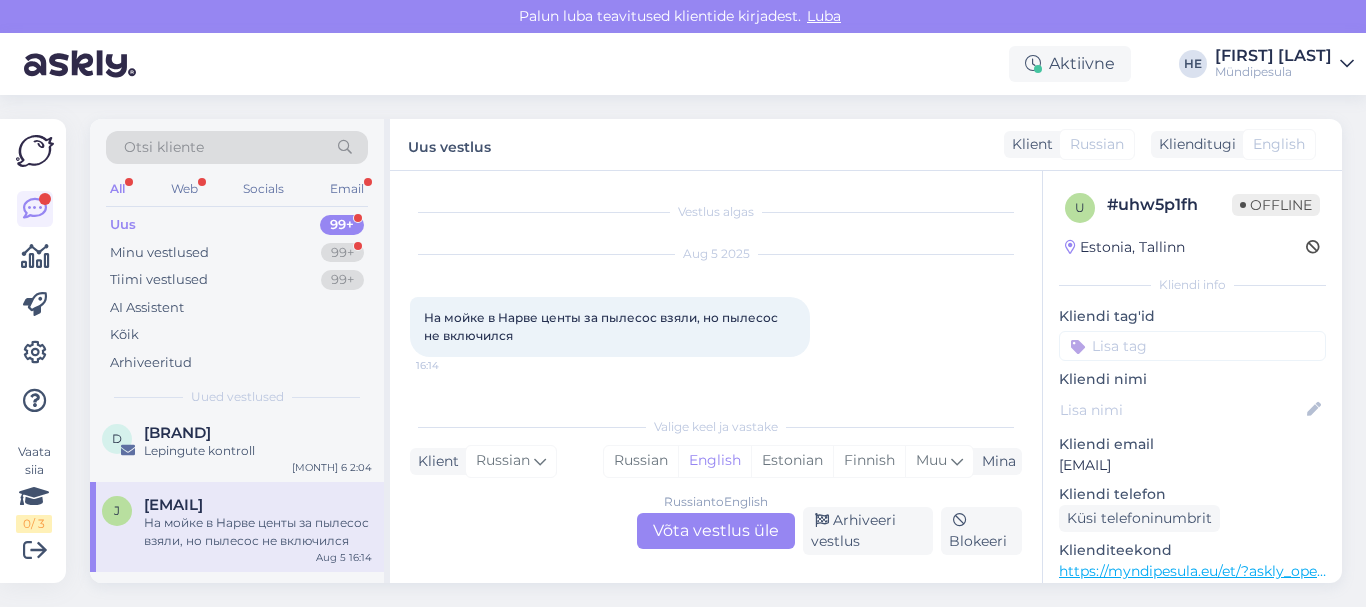 click on "Russian  to  English Võta vestlus üle" at bounding box center (716, 531) 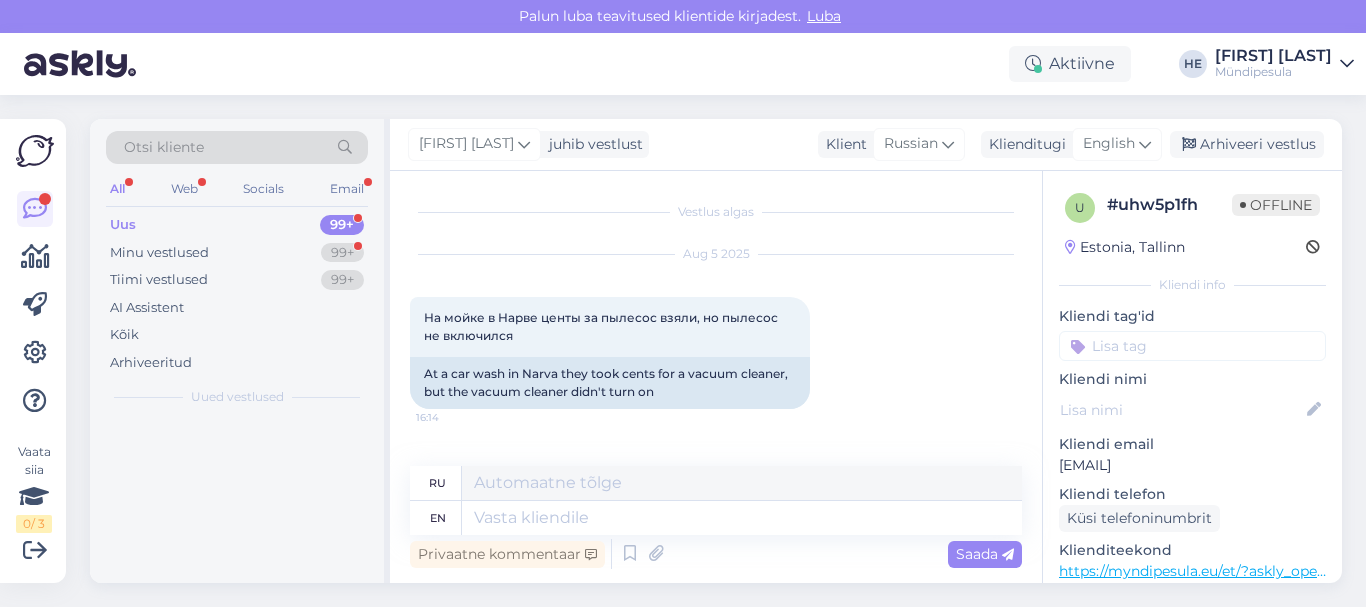 scroll, scrollTop: 0, scrollLeft: 0, axis: both 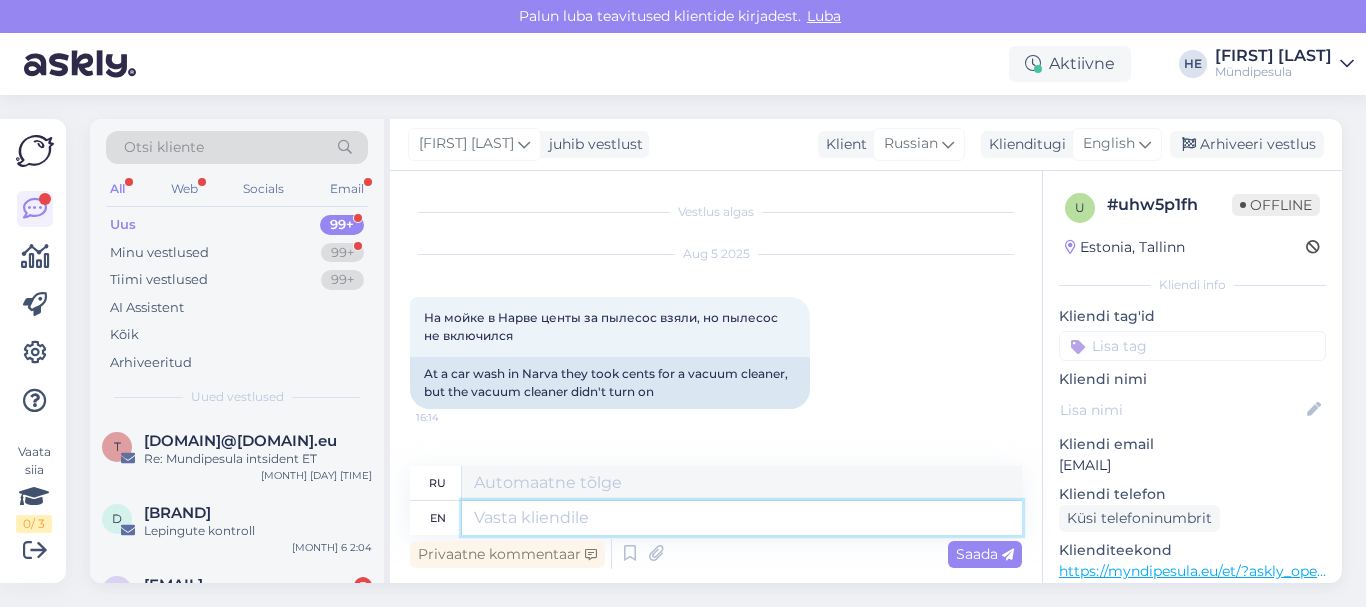 click at bounding box center (742, 518) 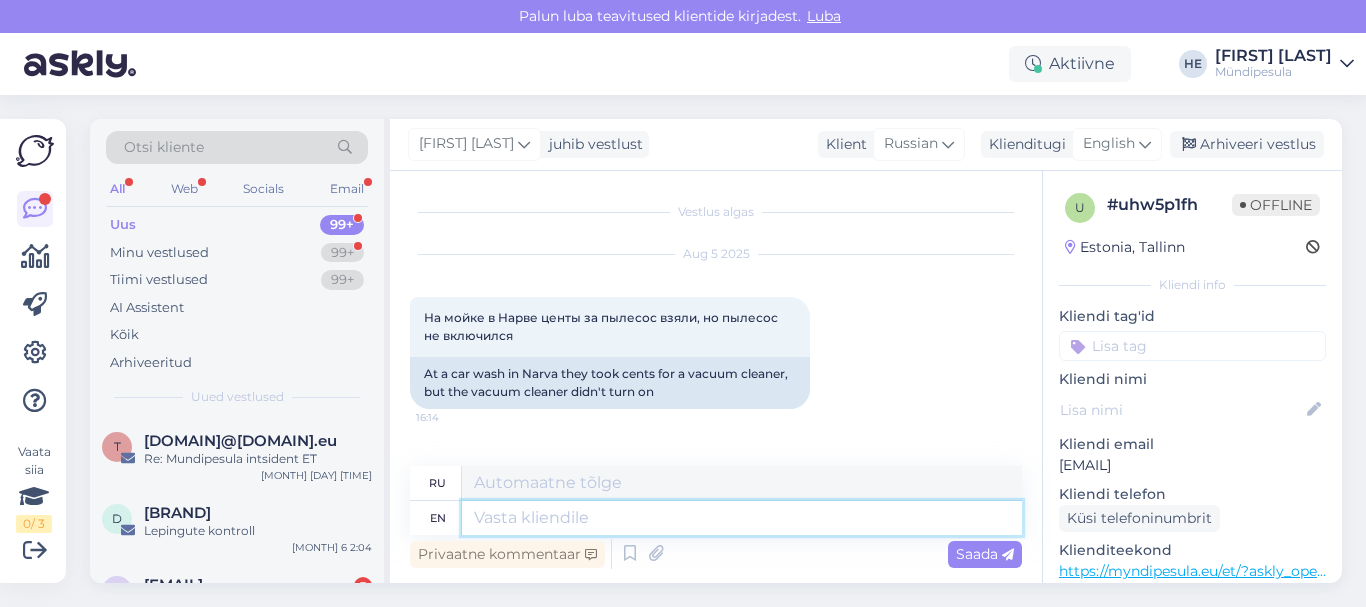 paste on "Здравствуйте!
Просим Вас заполнить форму на нашем сайте о возмещении средств.
https://myndipesula.eu/et/kontakt/
Извините за неудобства.
С уважением,
Mündipesula tugi" 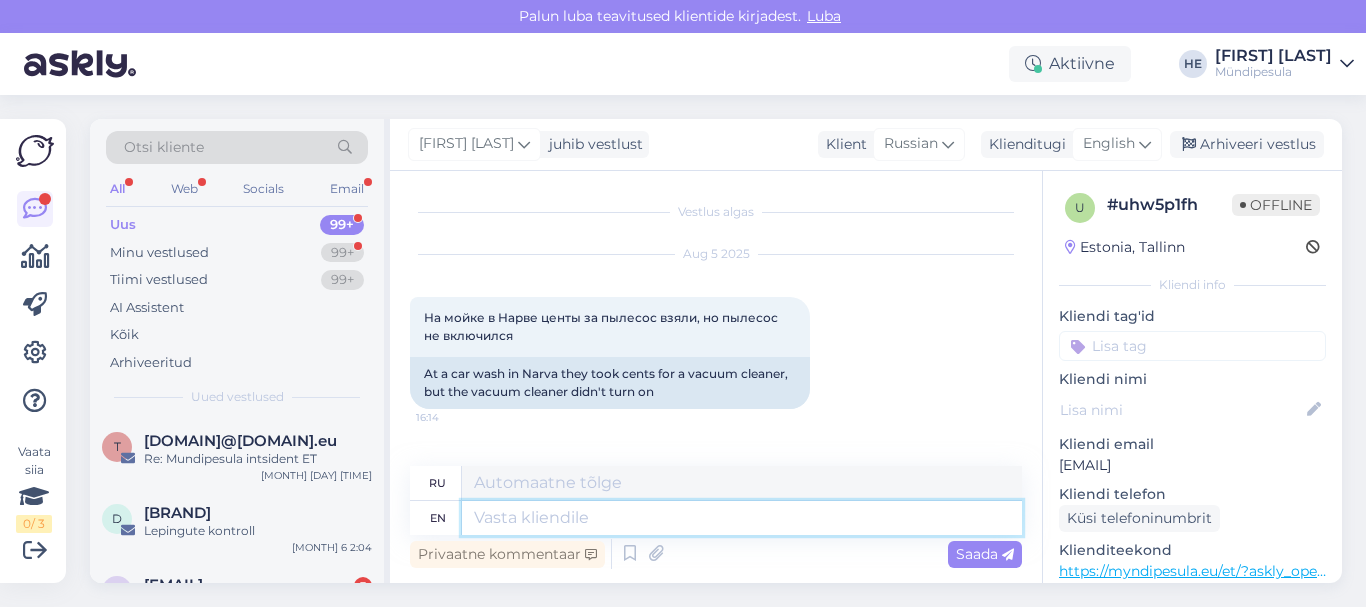 type on "Здравствуйте!
Просим Вас заполнить форму на нашем сайте о возмещении средств.
https://myndipesula.eu/et/kontakt/
Извините за неудобства.
С уважением,
Mündipesula tugi" 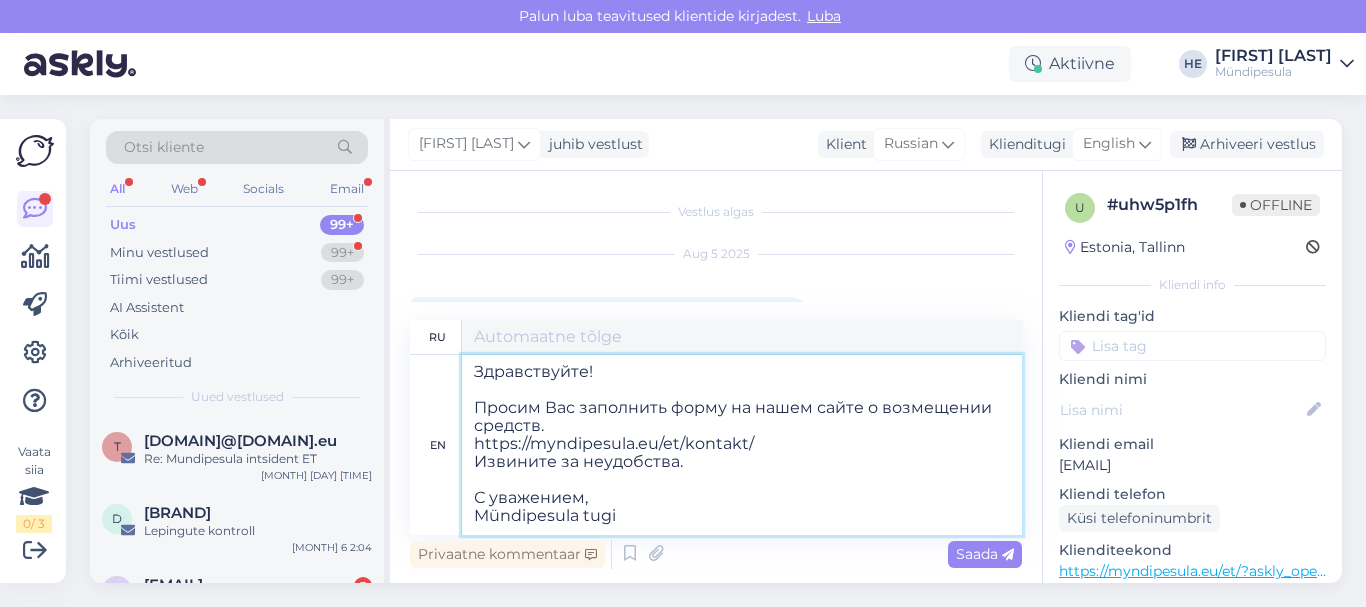 scroll, scrollTop: 8, scrollLeft: 0, axis: vertical 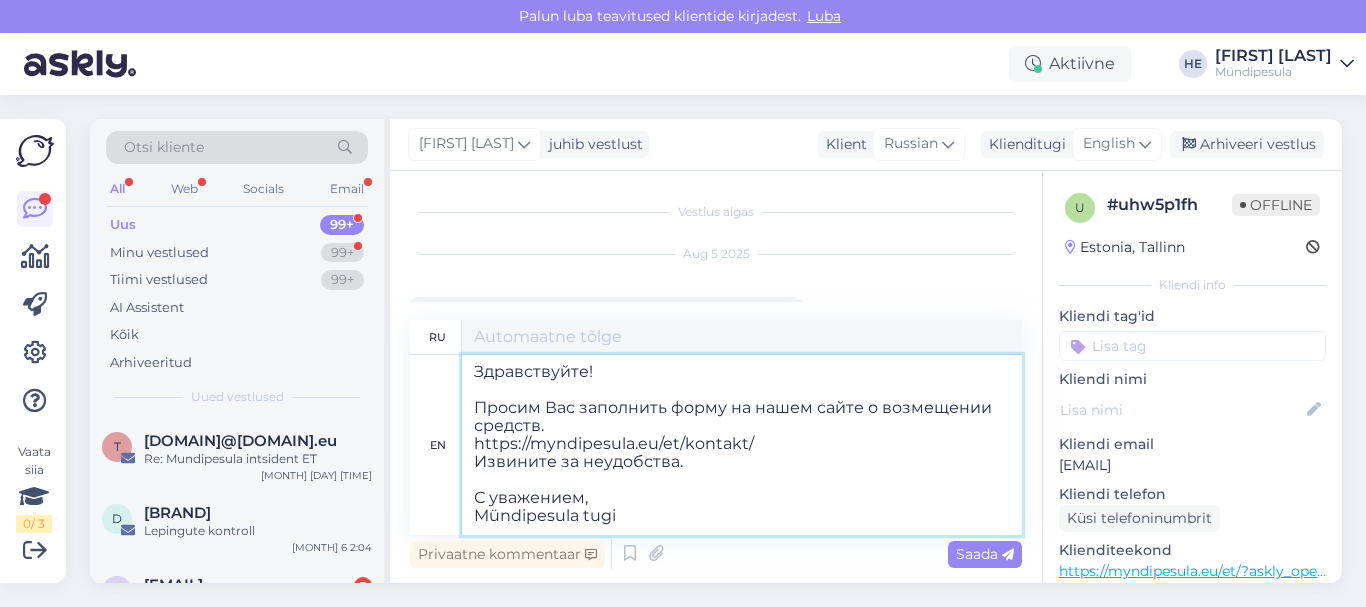type on "Здравствуйте!
Просим Вас заполнить форму на нашем сайте о возмещении средств.
https://myndipesula.eu/et/kontakt/
Извините за неудобства.
С уважением,
Mündipesula tugi" 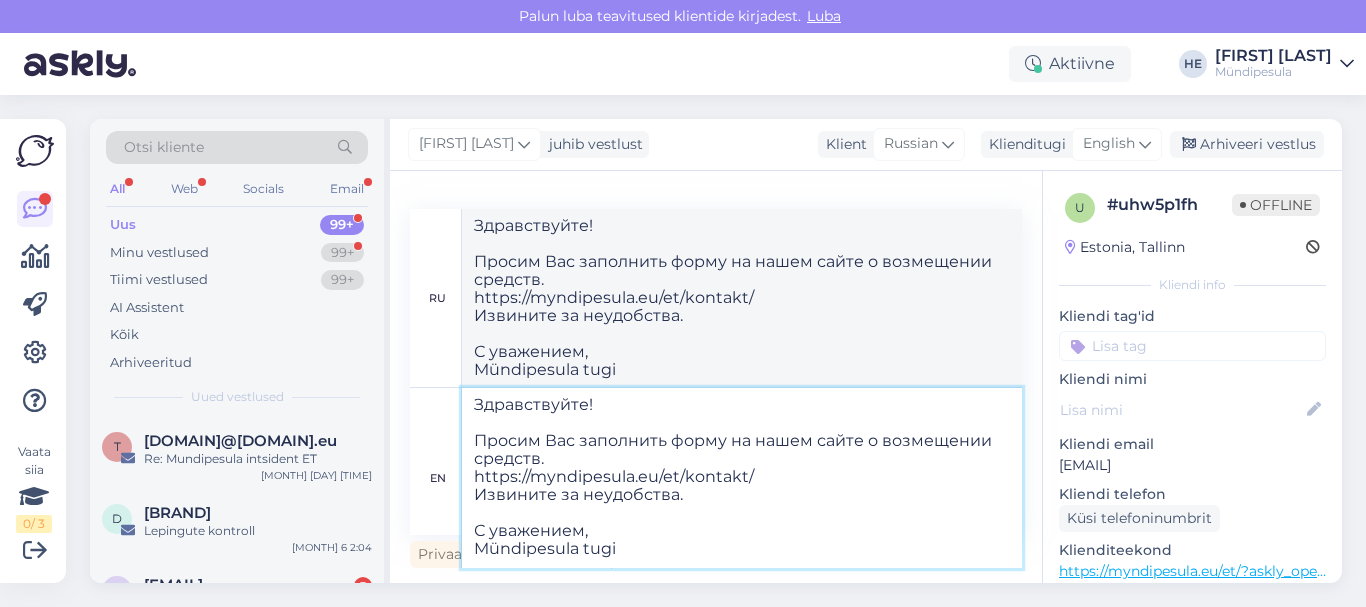type on "Здравствуйте!
Просим Вас заполнить форму на нашем сайте о возмещении средств.
https://myndipesula.eu/et/kontakt/
Извините за неудобства.
С уважением,
Mündipesula tugi" 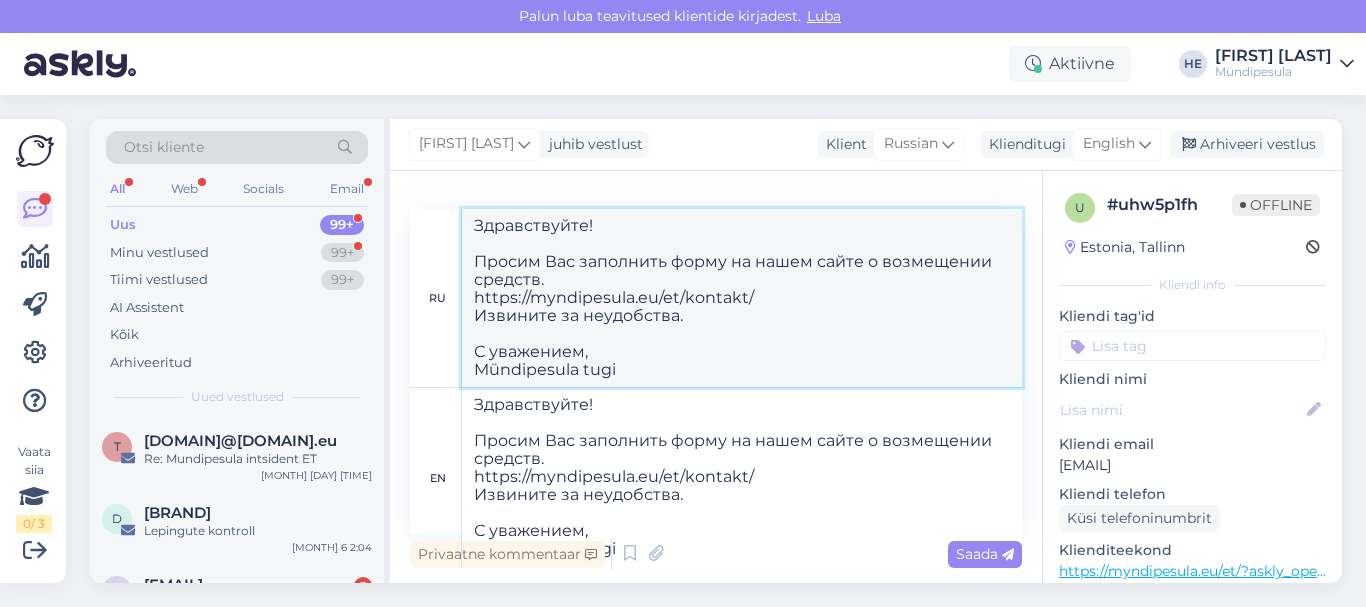 click on "Здравствуйте!
Просим Вас заполнить форму на нашем сайте о возмещении средств.
https://myndipesula.eu/et/kontakt/
Извините за неудобства.
С уважением,
Mündipesula tugi" at bounding box center [742, 298] 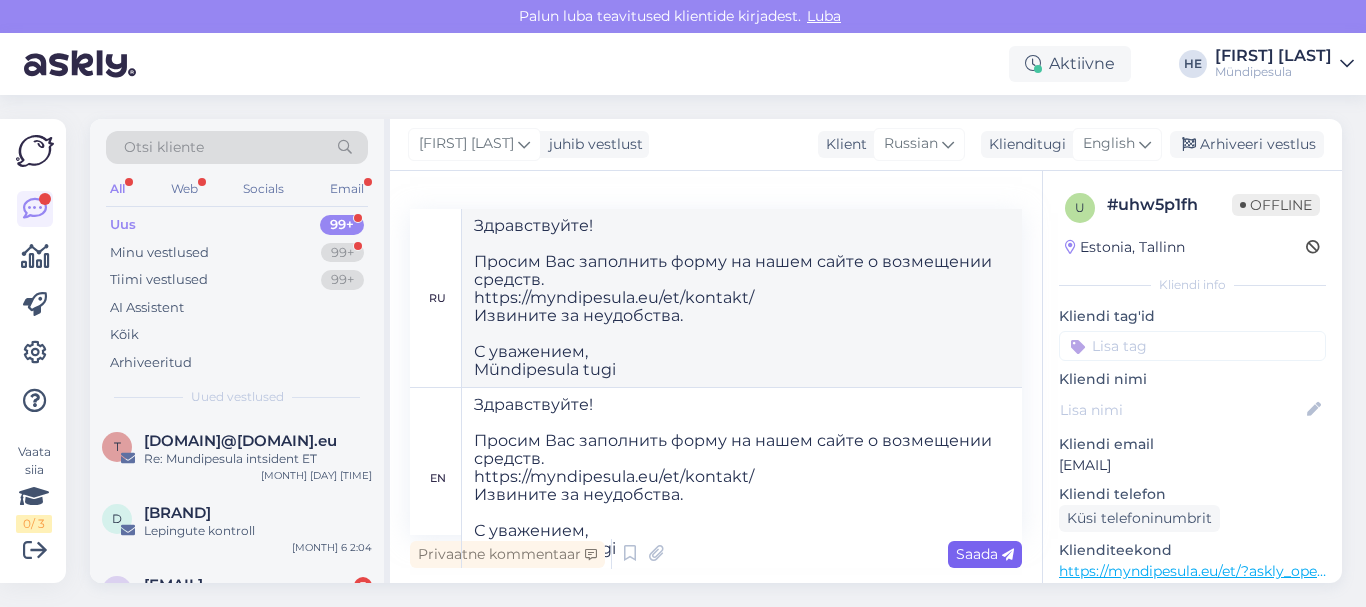 click on "Saada" at bounding box center (985, 554) 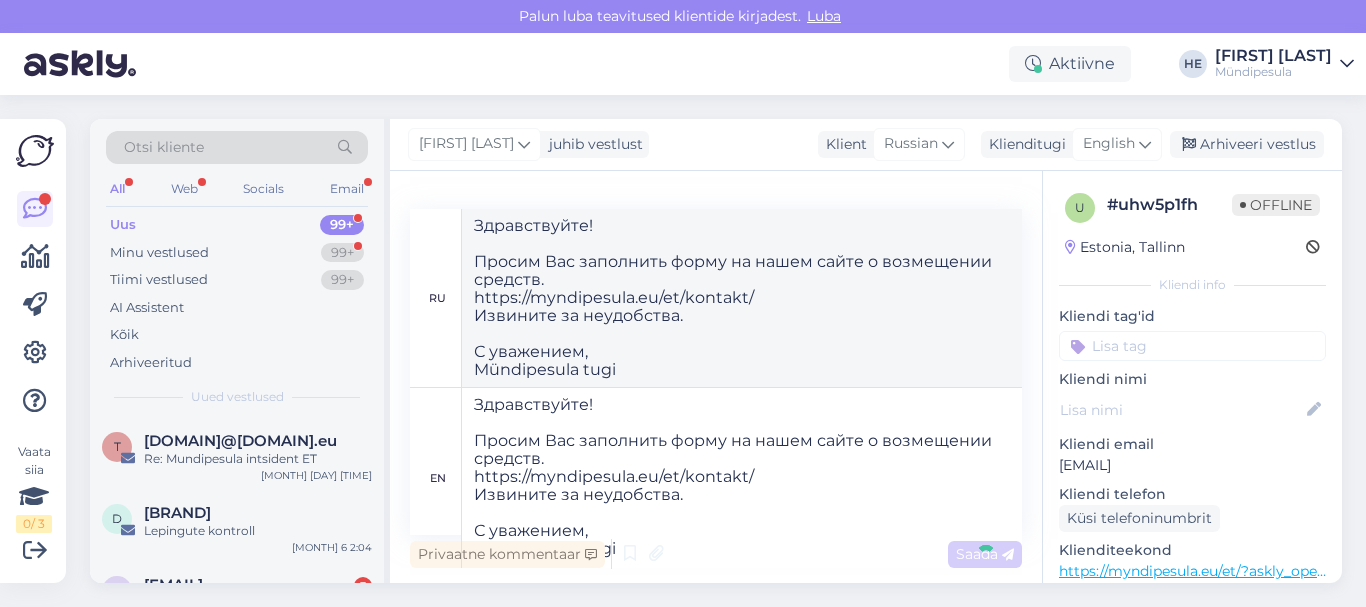 type 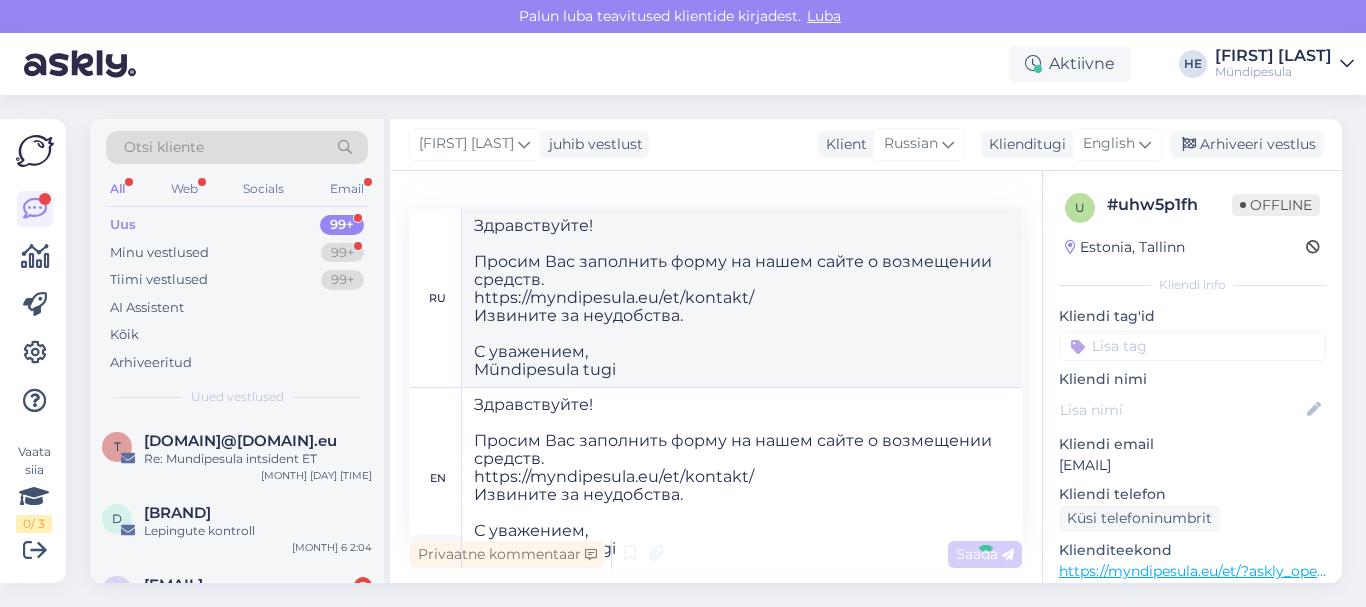type 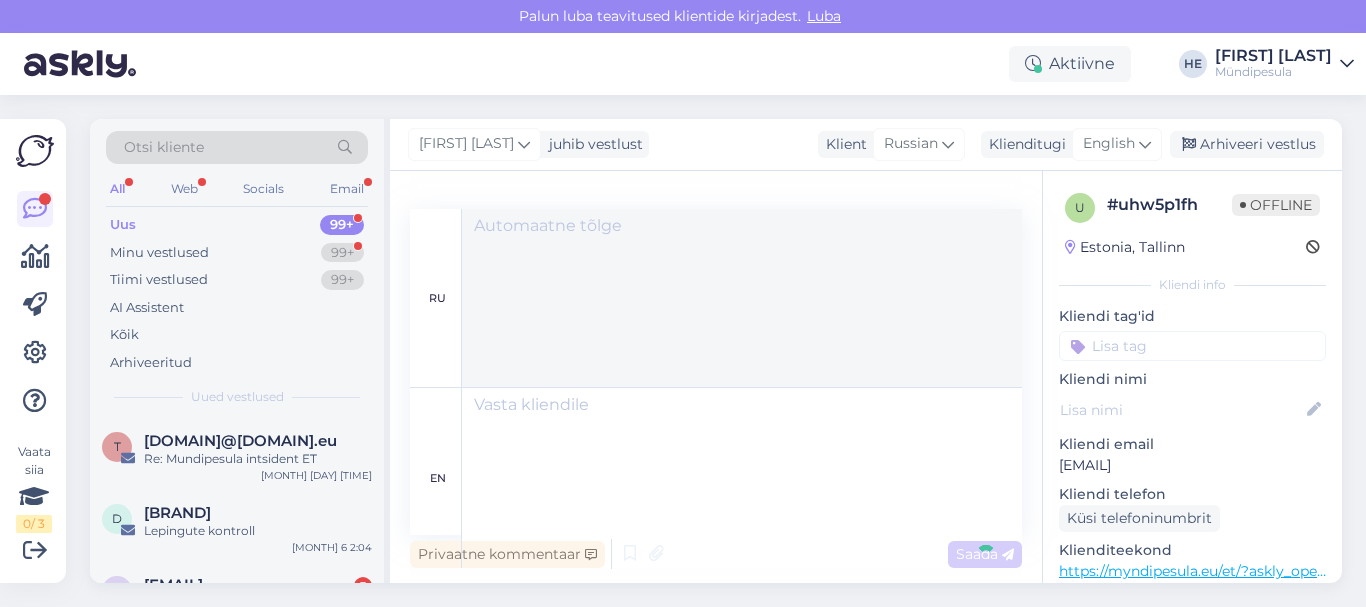 scroll, scrollTop: 0, scrollLeft: 0, axis: both 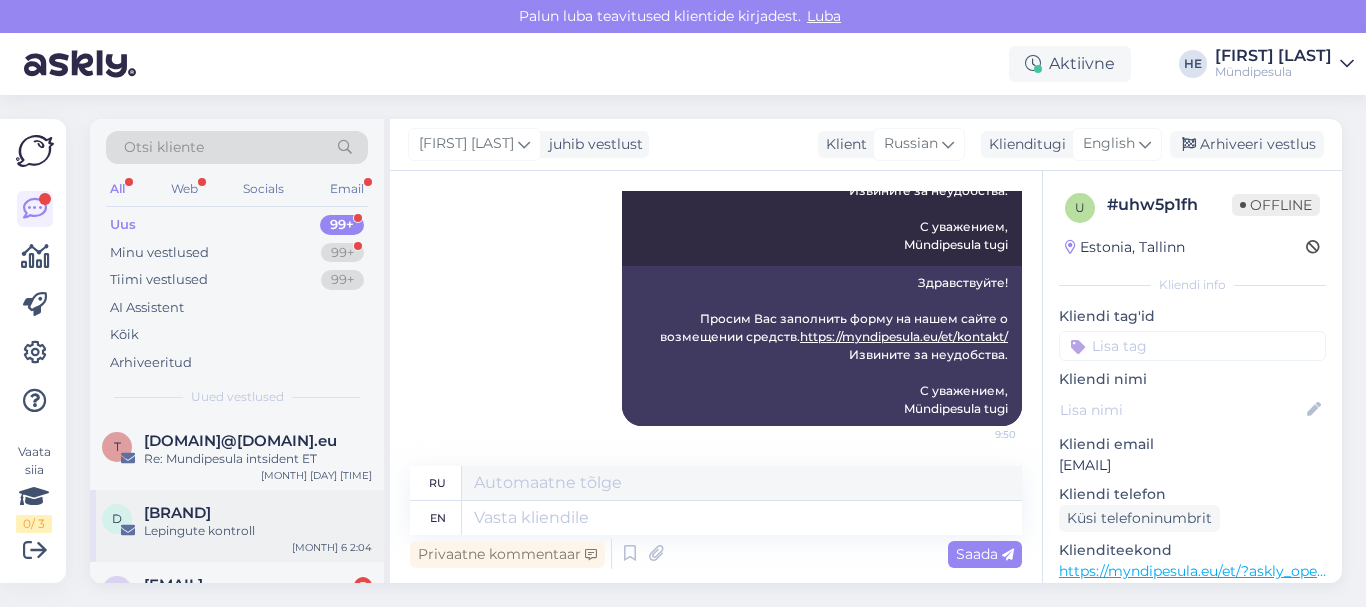 click on "[BRAND]" at bounding box center [258, 513] 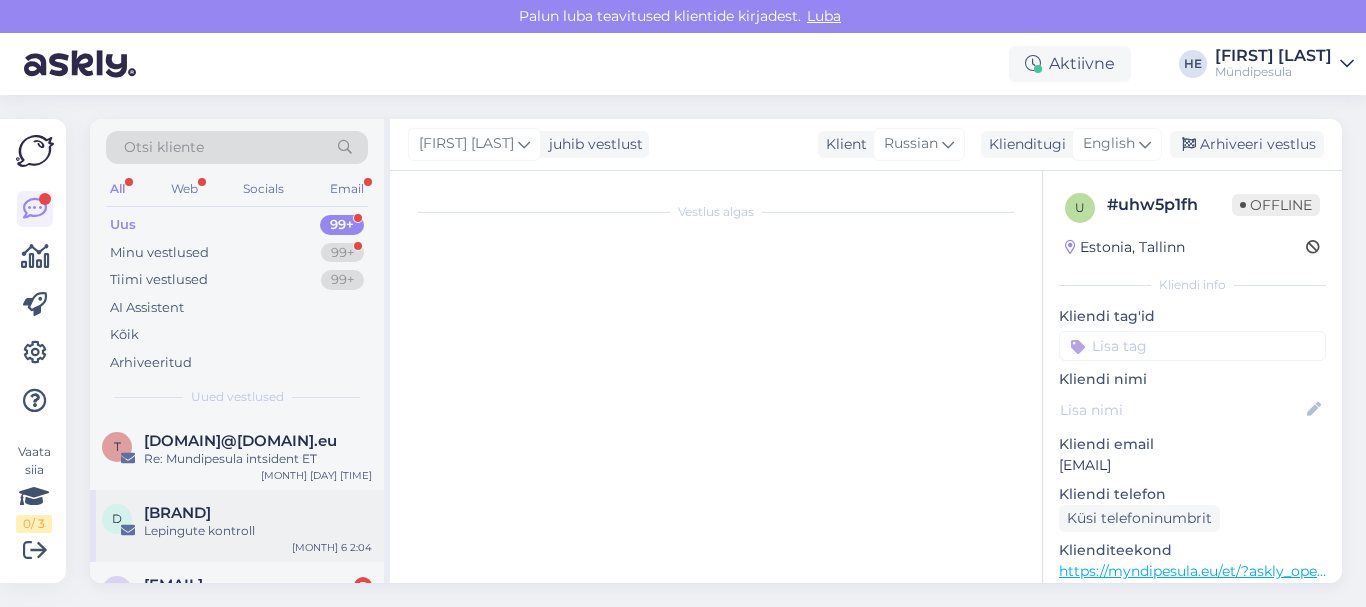 scroll, scrollTop: 8568, scrollLeft: 0, axis: vertical 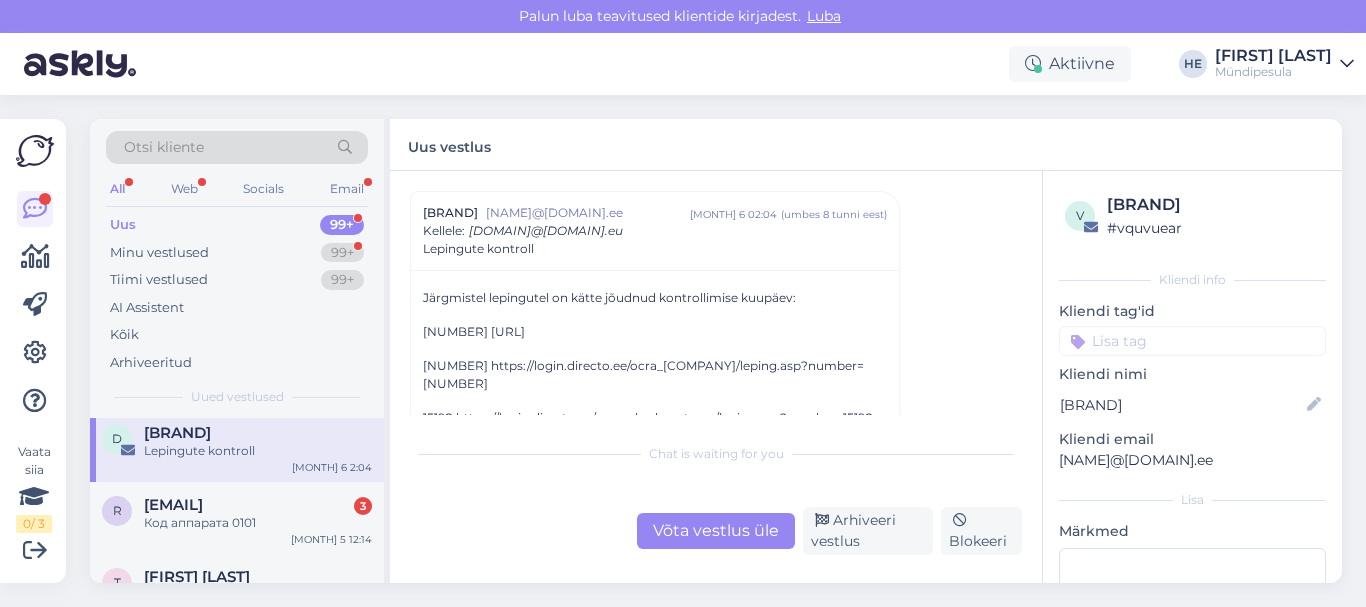 click on "Код аппарата 0101" at bounding box center [258, 523] 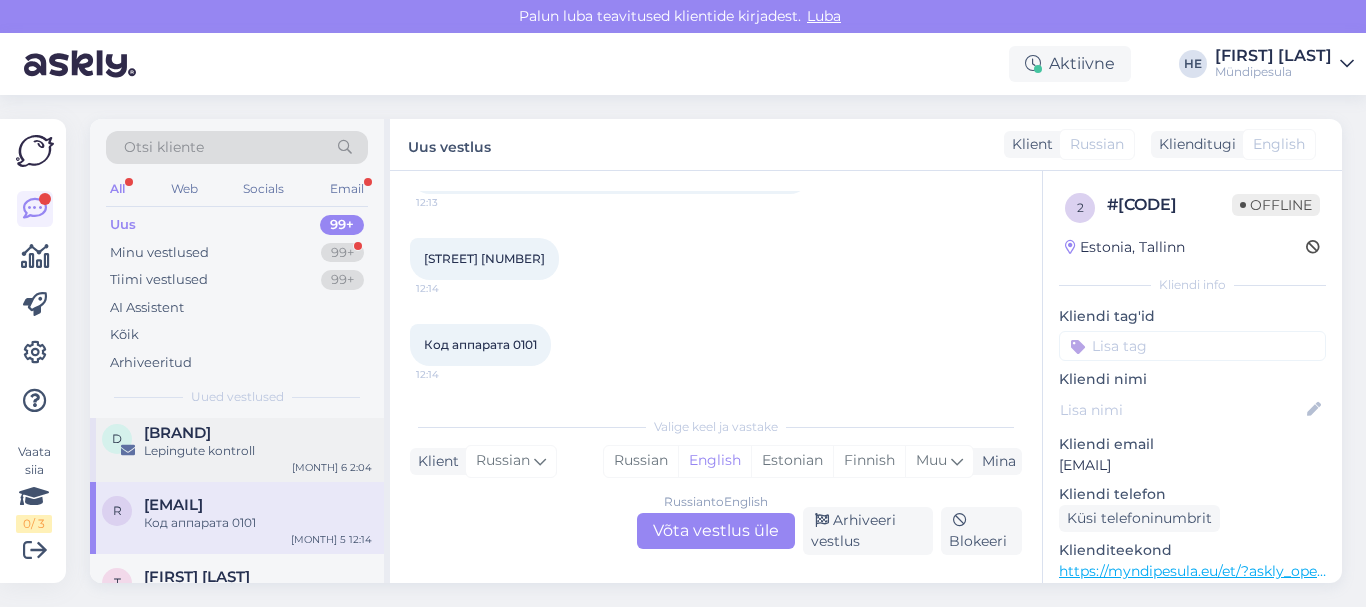 scroll, scrollTop: 163, scrollLeft: 0, axis: vertical 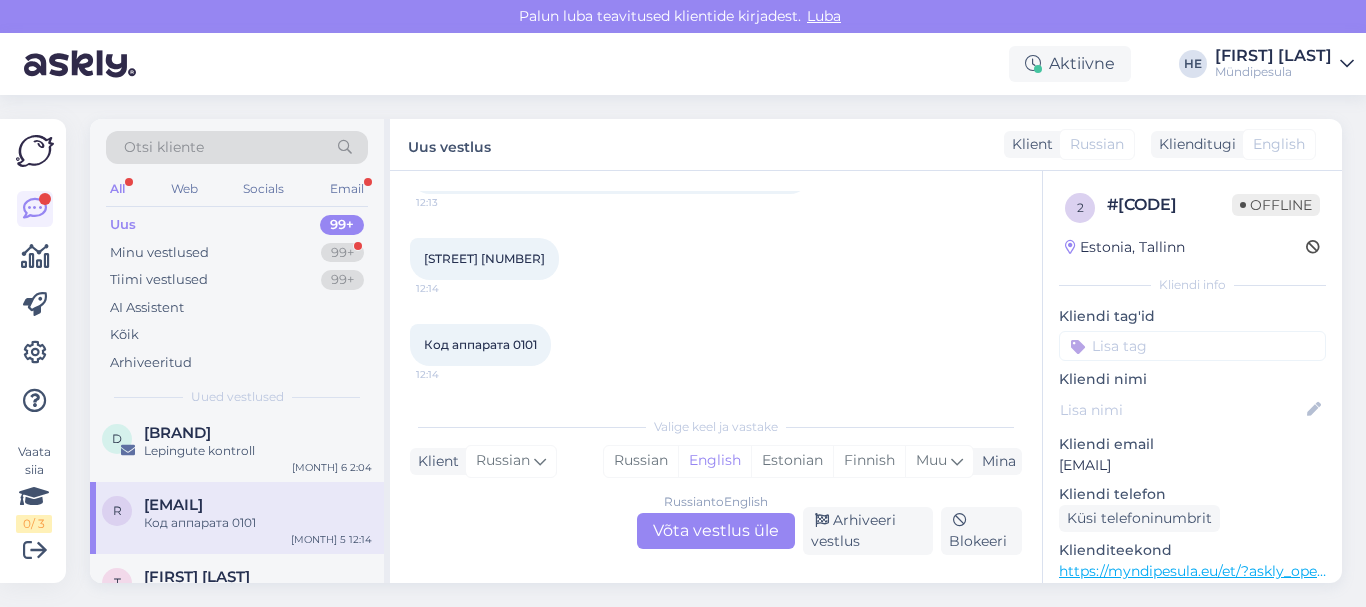 click on "Russian  to  English Võta vestlus üle" at bounding box center (716, 531) 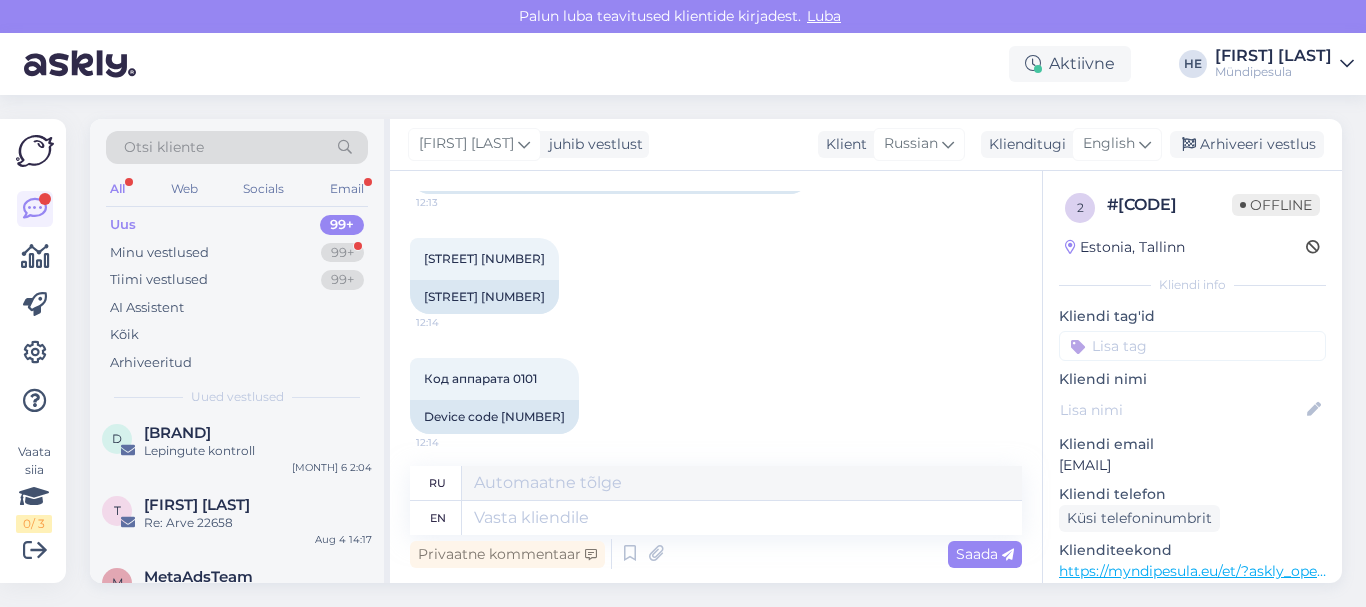 scroll, scrollTop: 0, scrollLeft: 0, axis: both 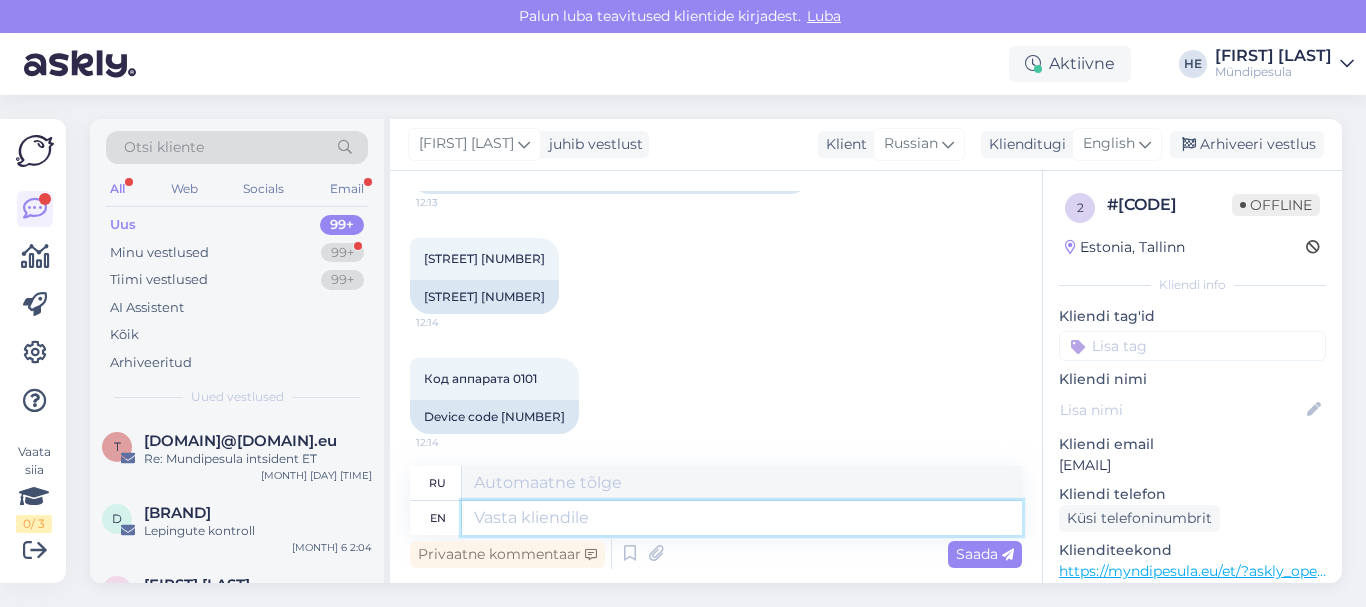 click at bounding box center (742, 518) 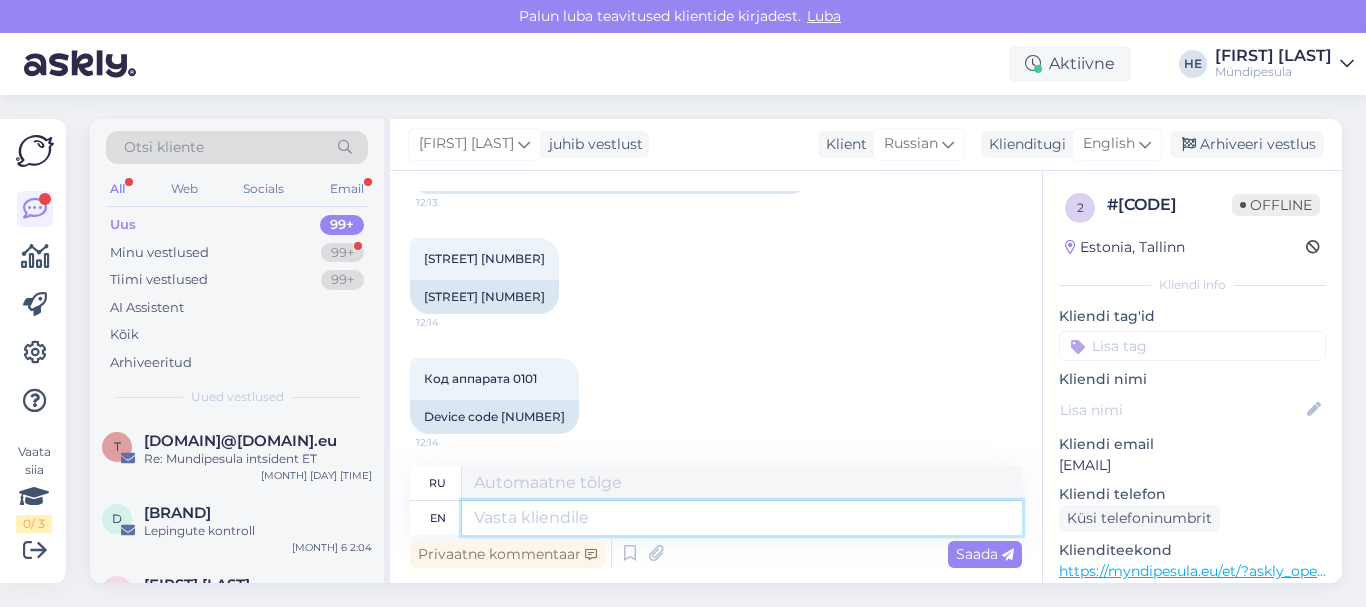 paste on "Здравствуйте!
Просим Вас заполнить форму на нашем сайте о возмещении средств.
https://myndipesula.eu/et/kontakt/
Извините за неудобства.
С уважением,
Mündipesula tugi" 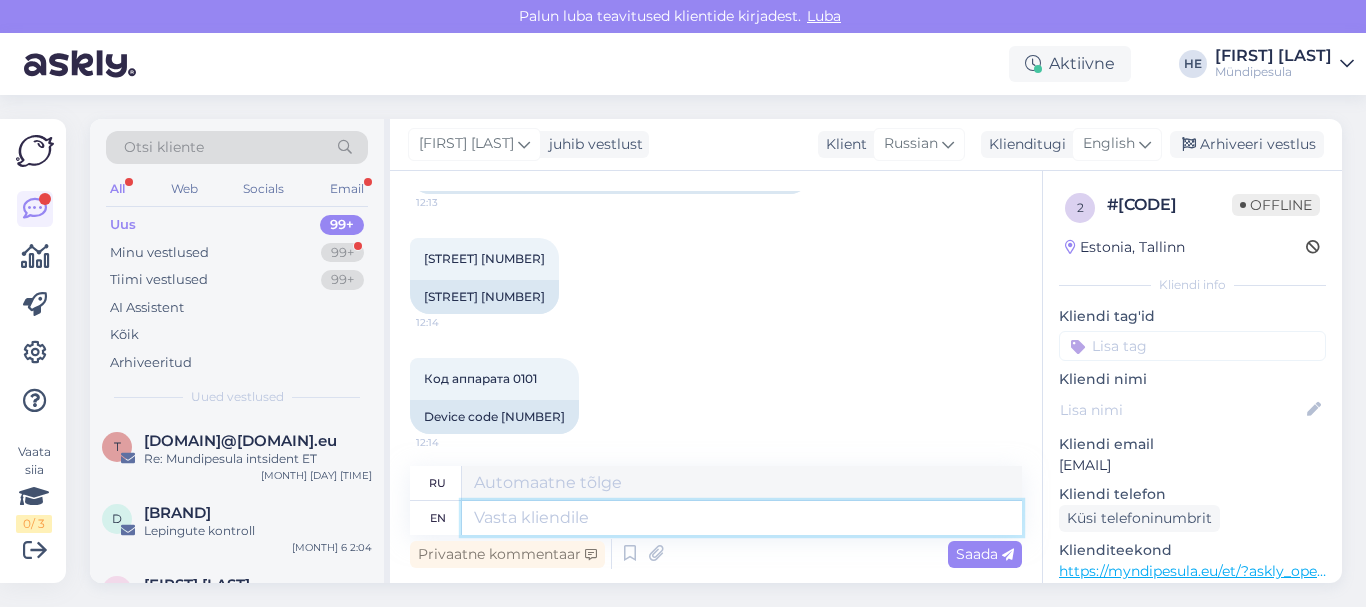 type on "Здравствуйте!
Просим Вас заполнить форму на нашем сайте о возмещении средств.
https://myndipesula.eu/et/kontakt/
Извините за неудобства.
С уважением,
Mündipesula tugi" 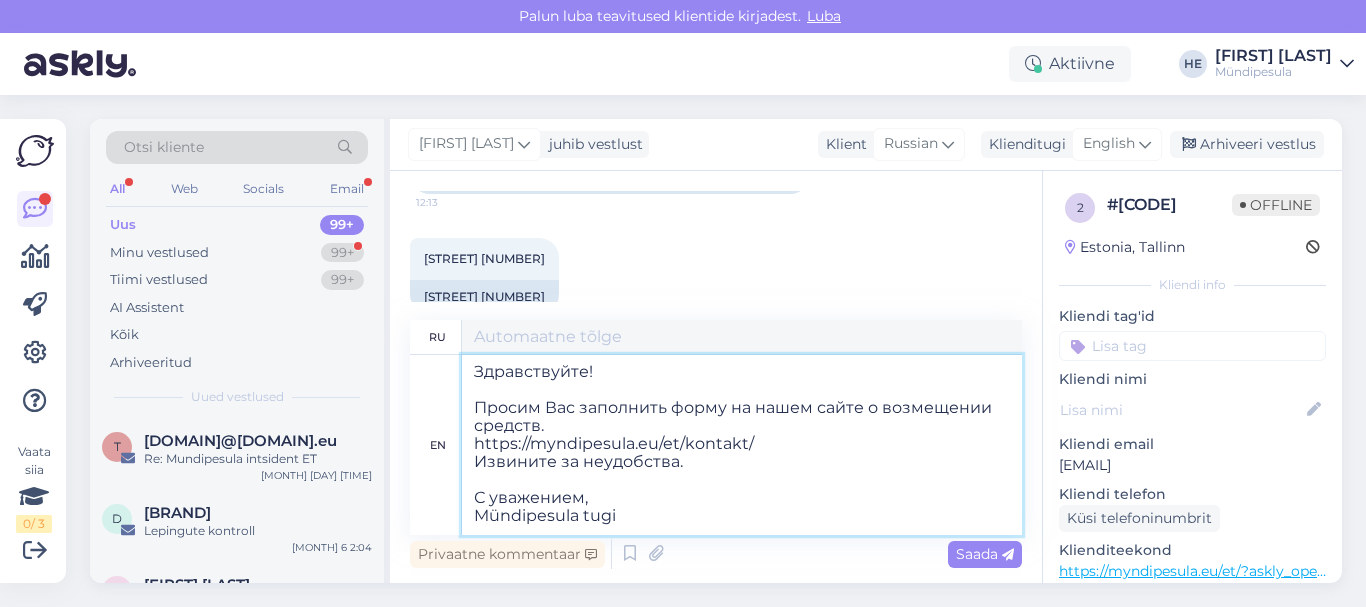 scroll, scrollTop: 8, scrollLeft: 0, axis: vertical 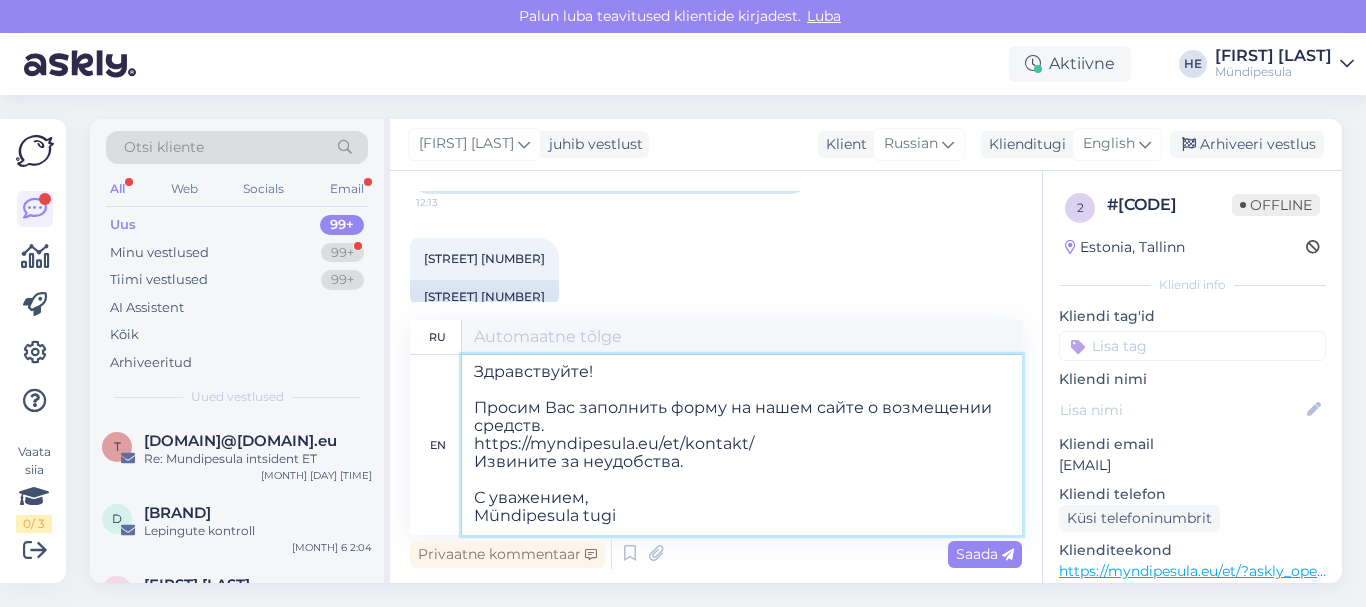 type on "Здравствуйте!
Просим Вас заполнить форму на нашем сайте о возмещении средств.
https://myndipesula.eu/et/kontakt/
Извините за неудобства.
С уважением,
Mündipesula tugi" 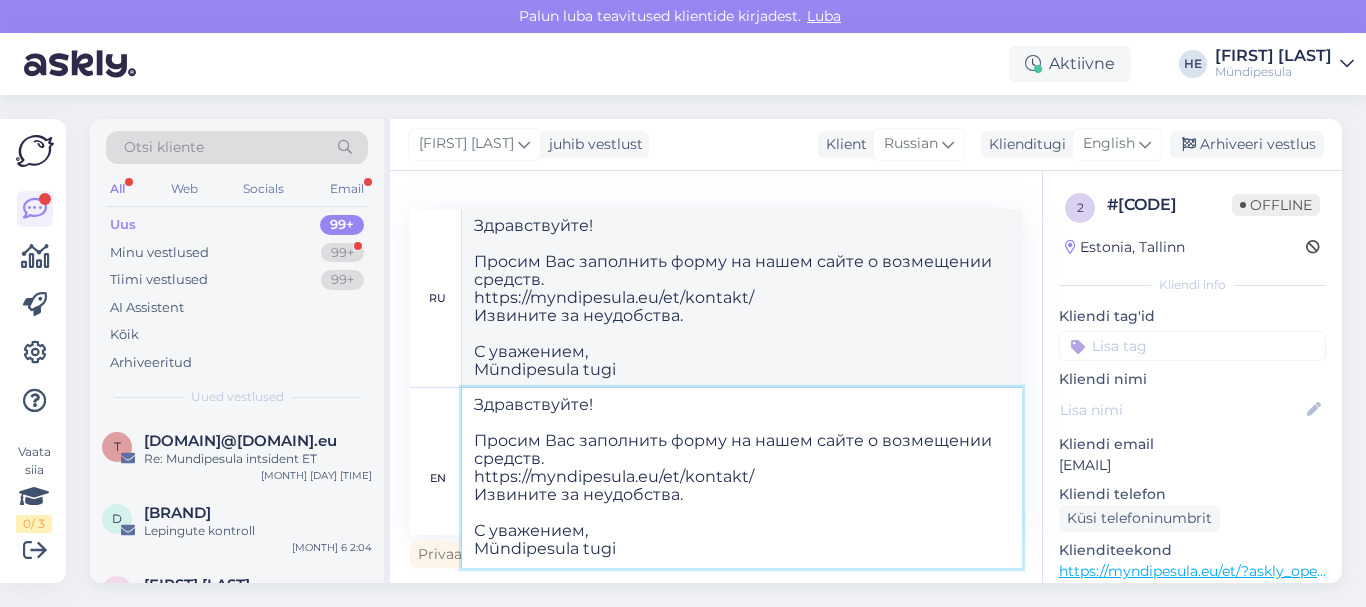 type on "Здравствуйте!
Просим Вас заполнить форму на нашем сайте о возмещении средств.
https://myndipesula.eu/et/kontakt/
Извините за неудобства.
С уважением,
Mündipesula tugi" 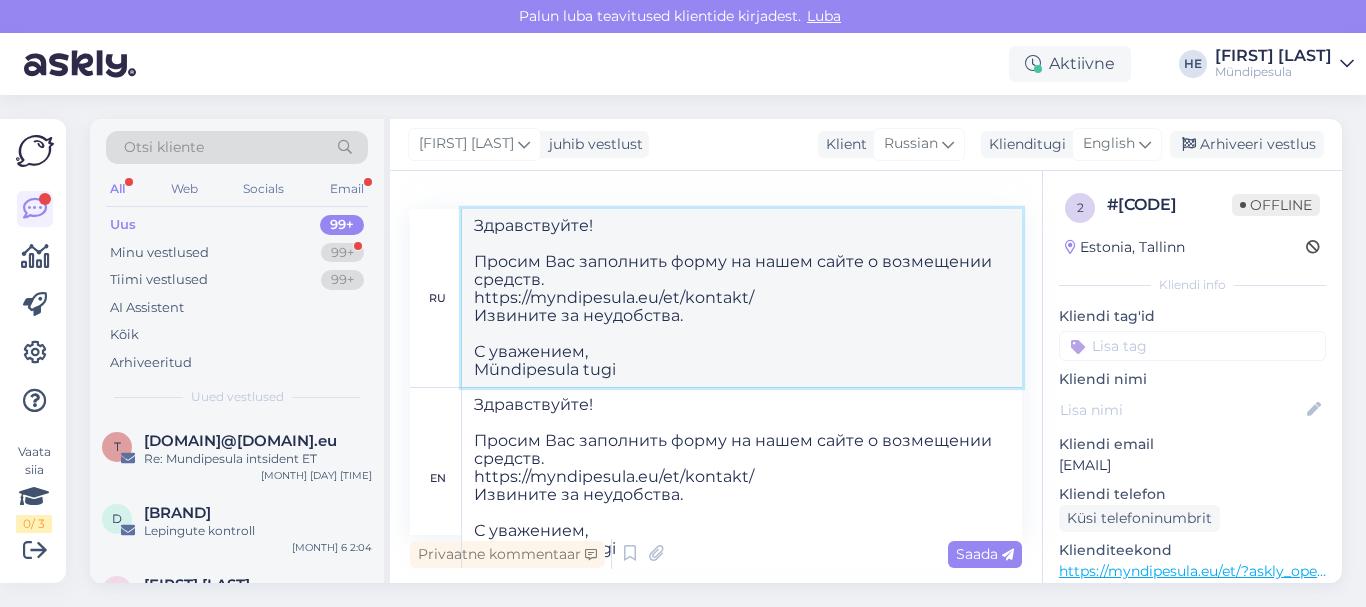 click on "Здравствуйте!
Просим Вас заполнить форму на нашем сайте о возмещении средств.
https://myndipesula.eu/et/kontakt/
Извините за неудобства.
С уважением,
Mündipesula tugi" at bounding box center [742, 298] 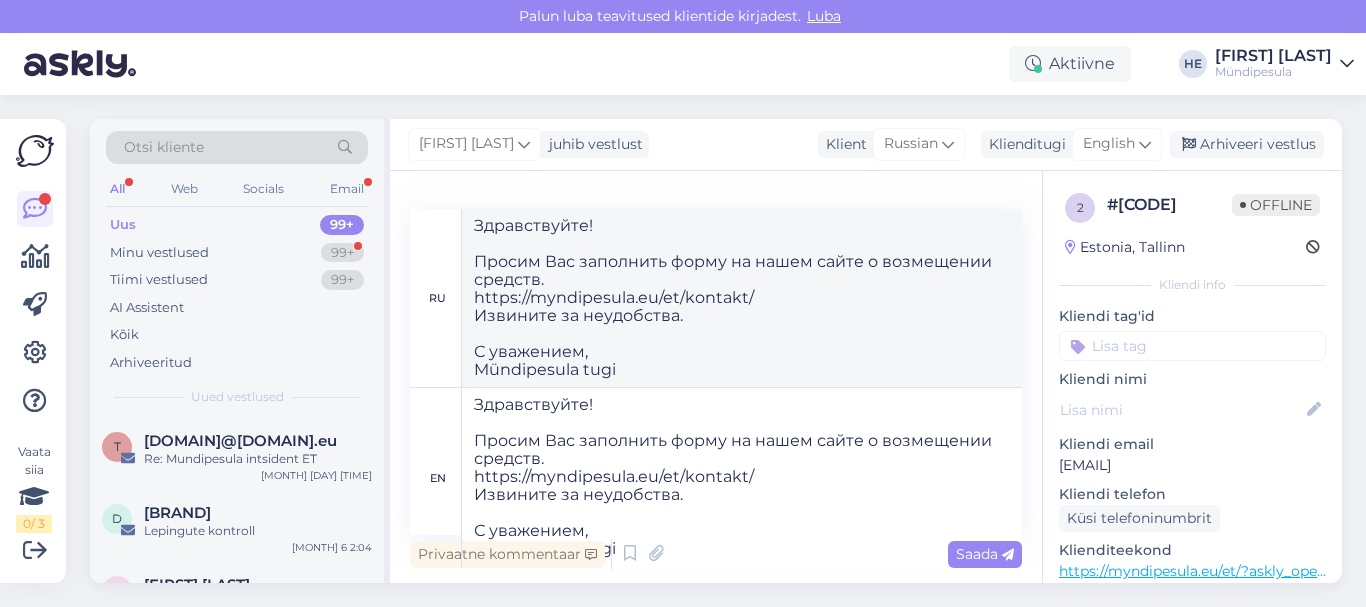 click on "Privaatne kommentaar Saada" at bounding box center [716, 554] 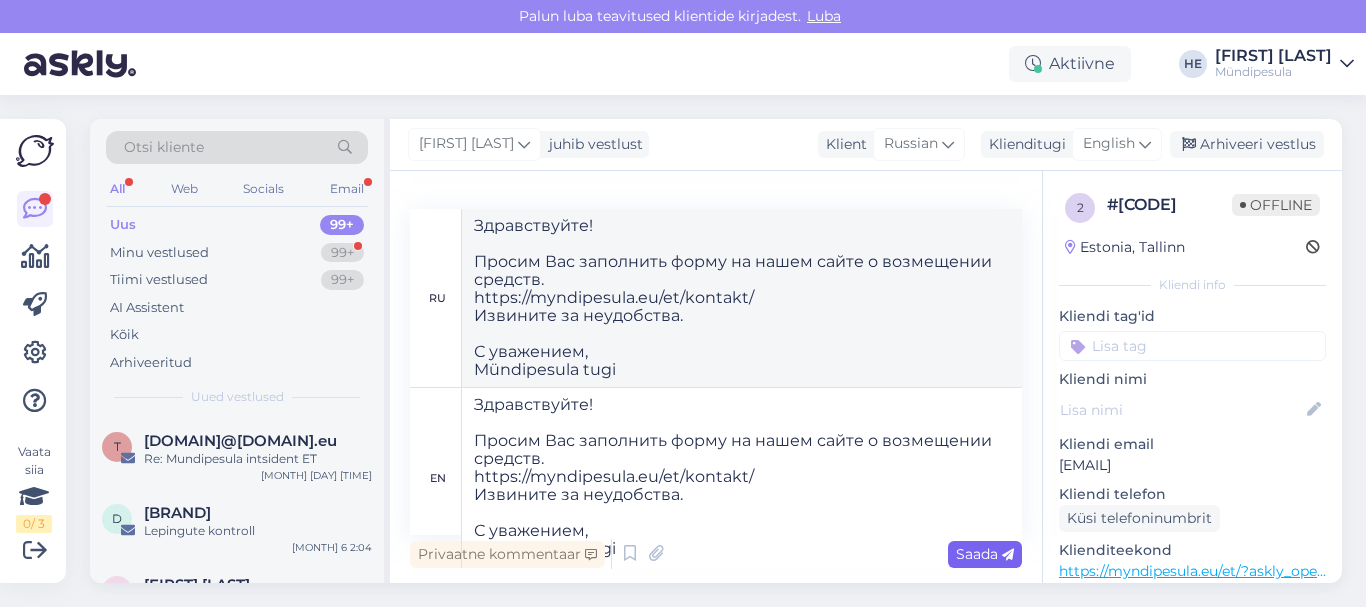 click on "Saada" at bounding box center (985, 554) 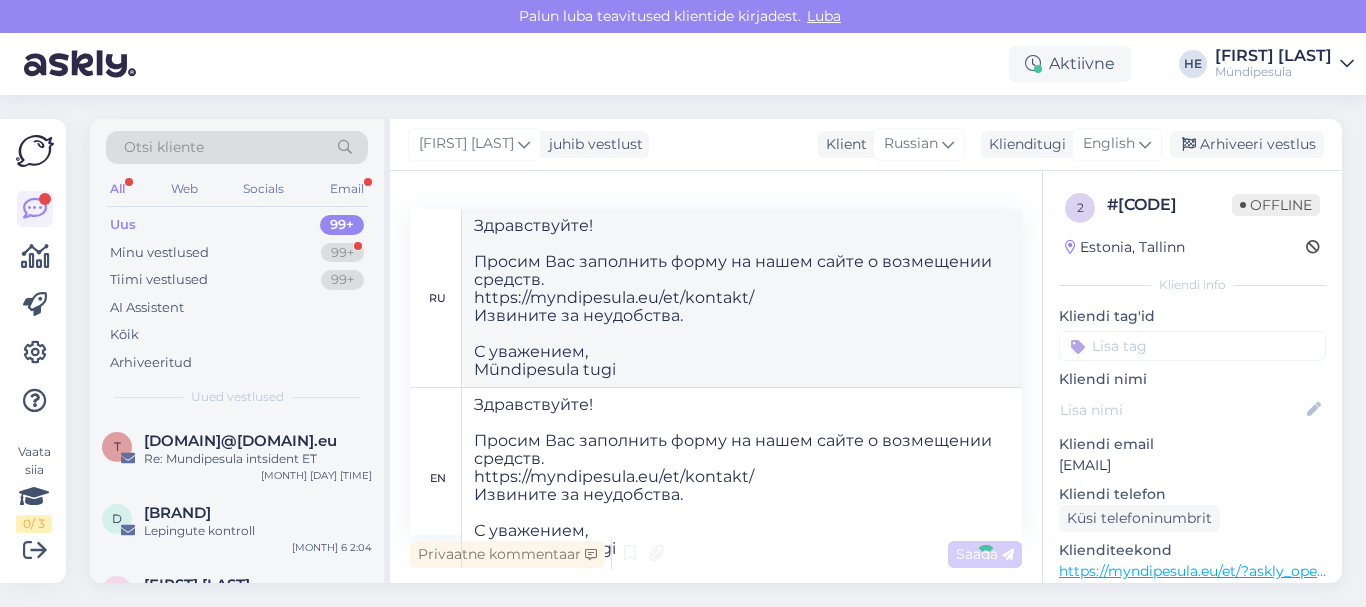 type 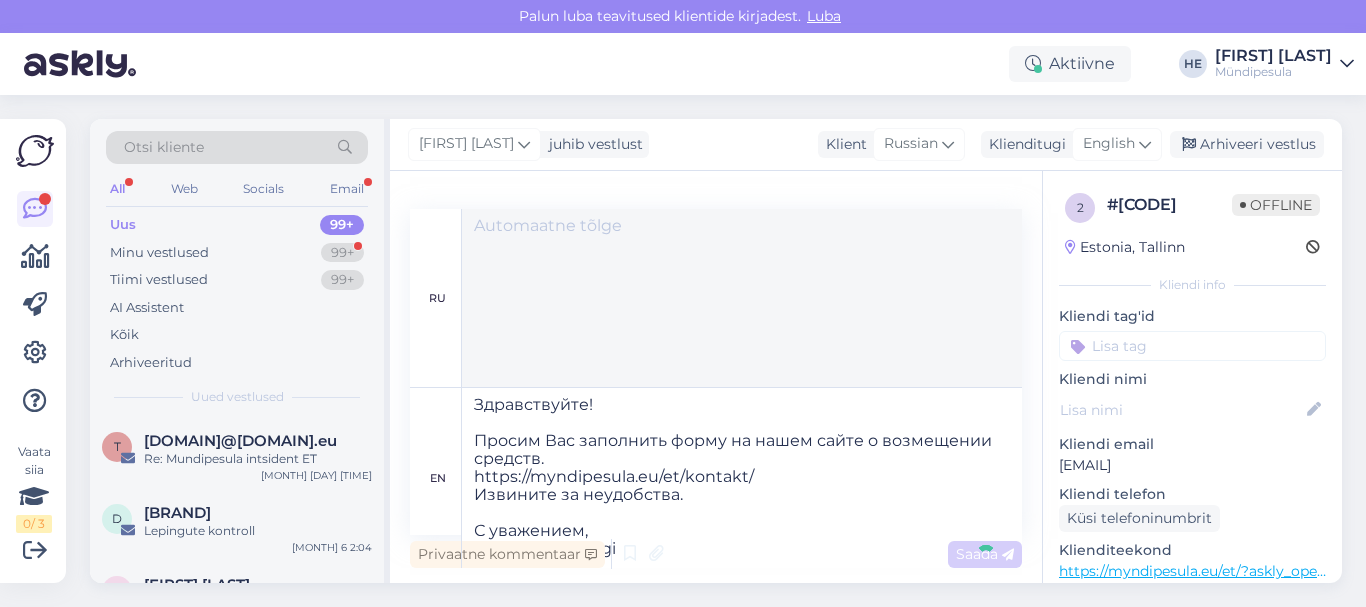 type 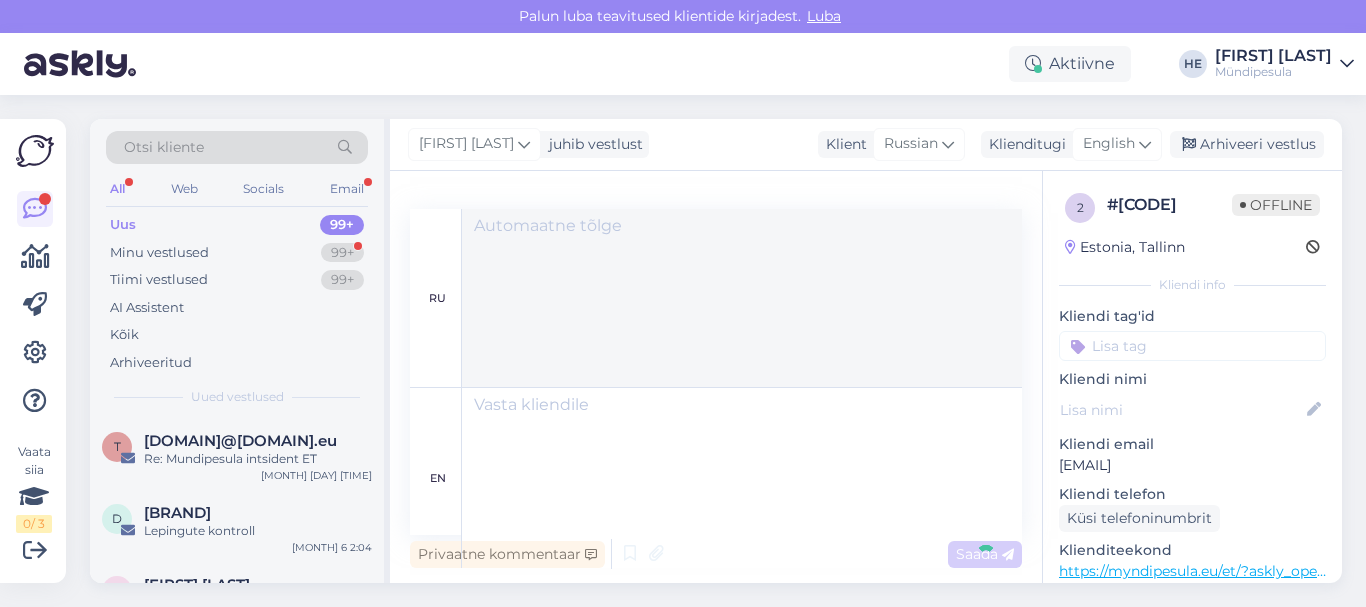 scroll, scrollTop: 673, scrollLeft: 0, axis: vertical 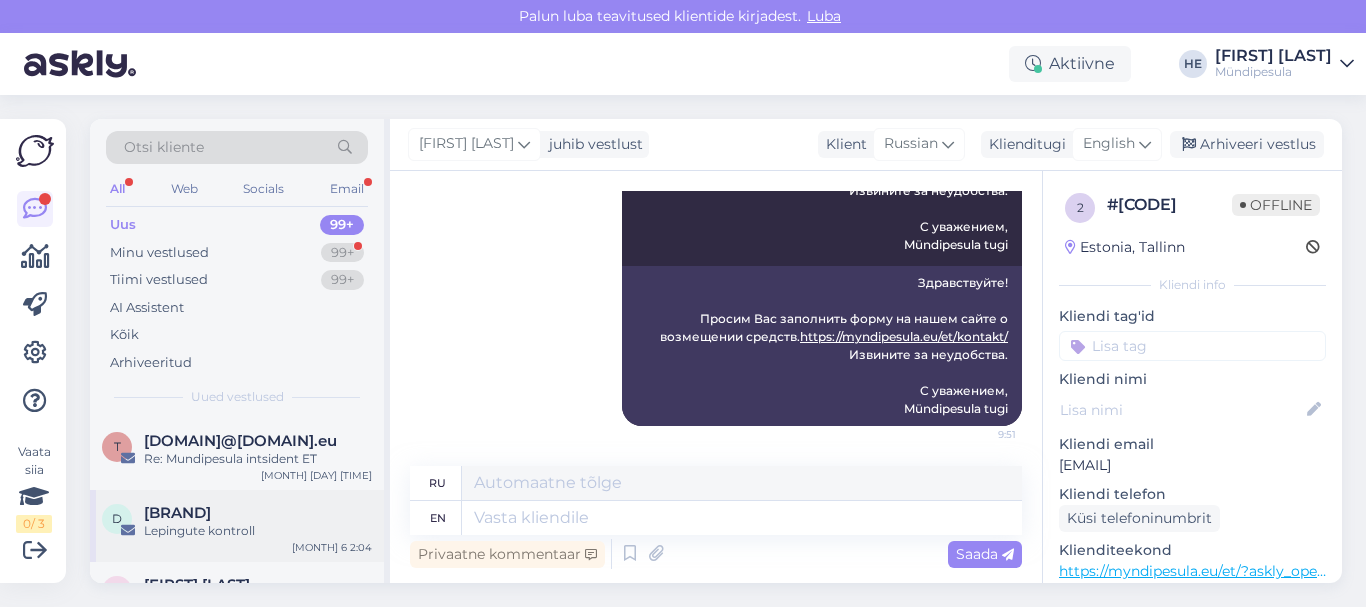 click on "[BRAND]" at bounding box center [177, 513] 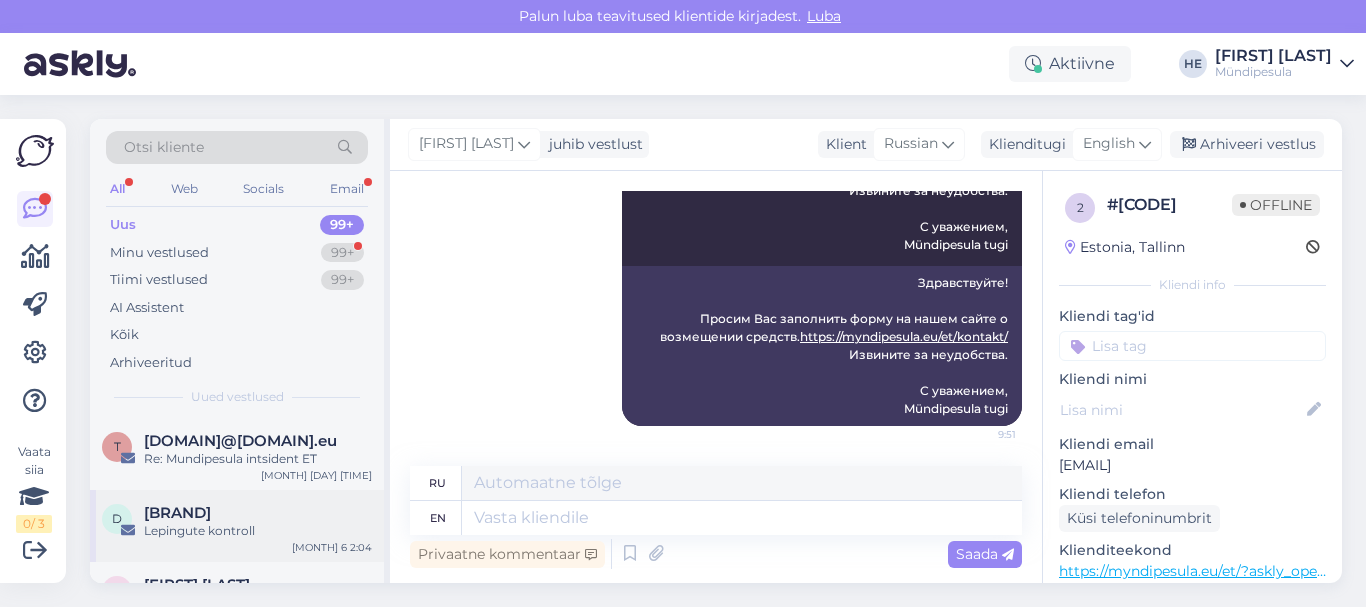 scroll, scrollTop: 8568, scrollLeft: 0, axis: vertical 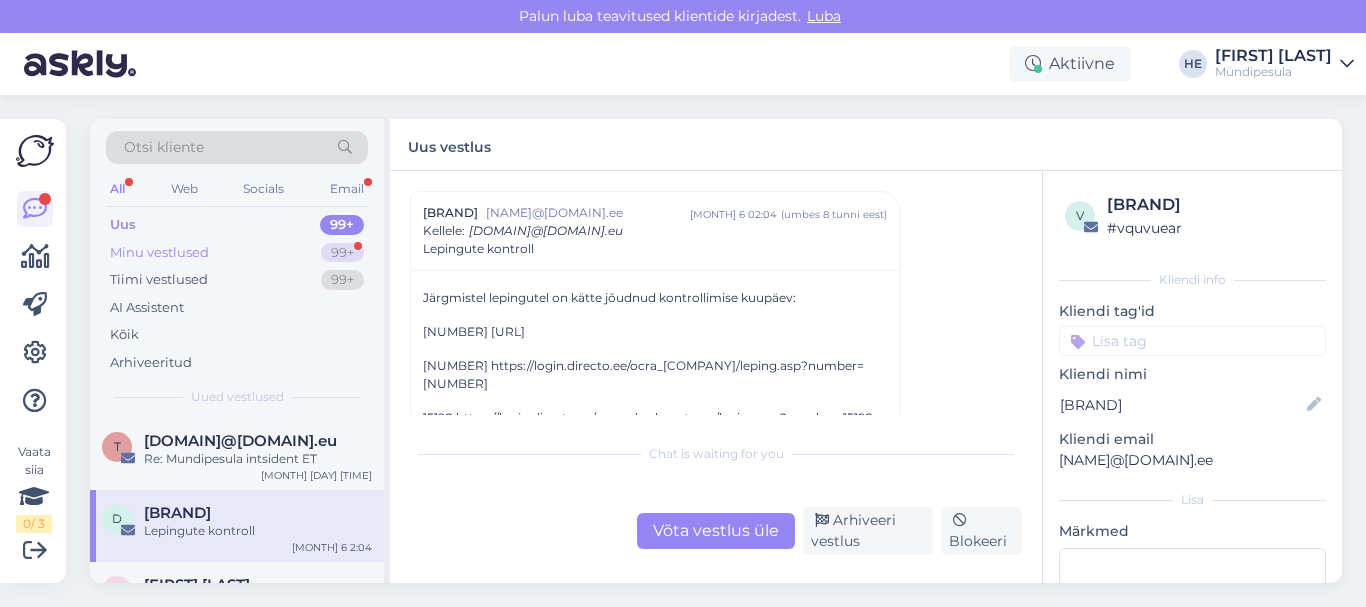 click on "Minu vestlused" at bounding box center [159, 253] 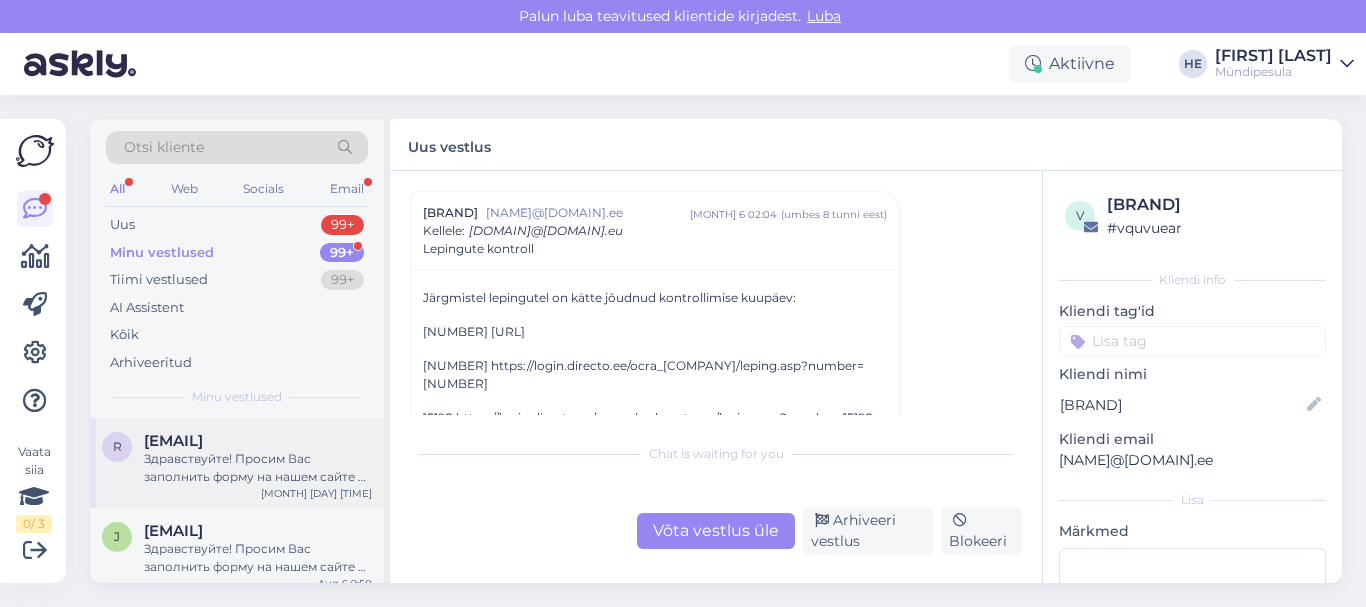 click on "Здравствуйте!
Просим Вас заполнить форму на нашем сайте о возмещении средств.
https://myndipesula.eu/et/kontakt/
Извините за неудобства.
С уважением,
Mündipesula tugi" at bounding box center [258, 468] 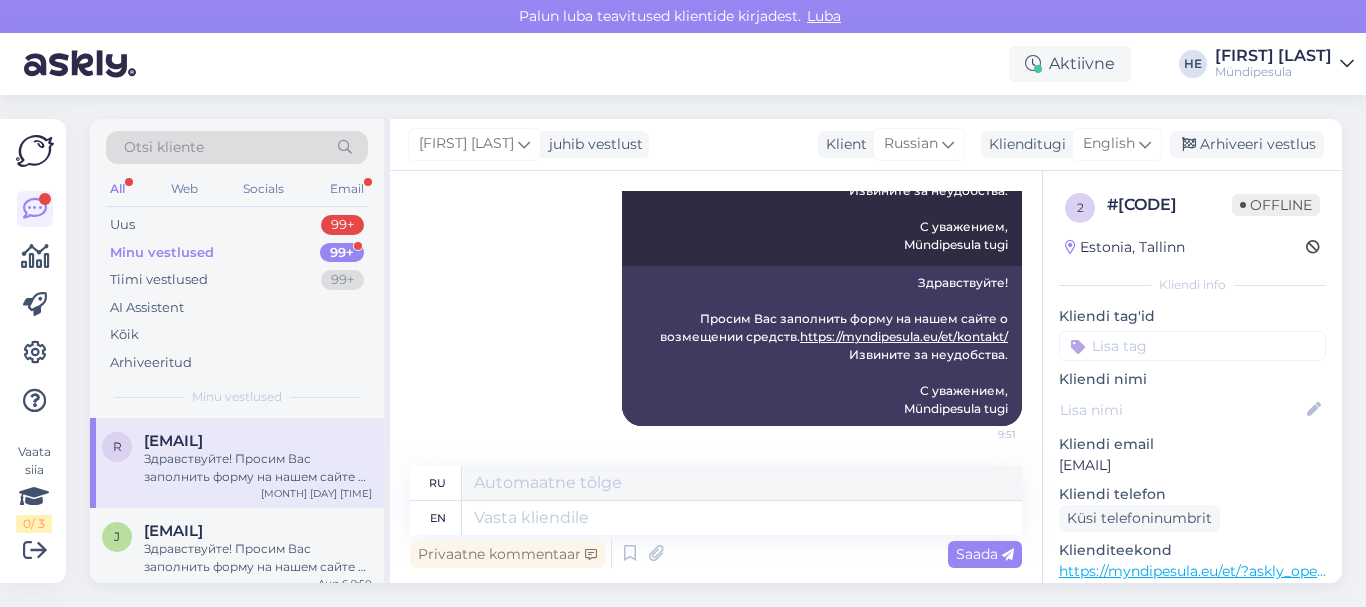 scroll, scrollTop: 480, scrollLeft: 0, axis: vertical 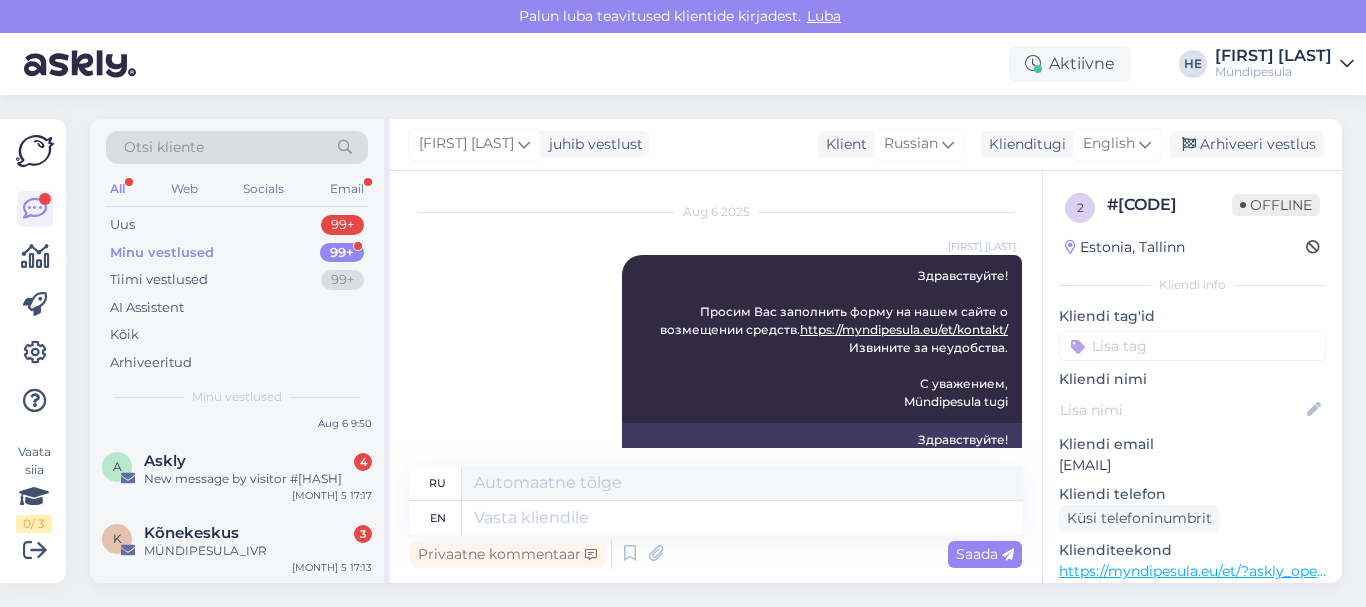 click on "A [BRAND] 4 New message by visitor #[HASH] [MONTH] 5 17:17" at bounding box center (237, 474) 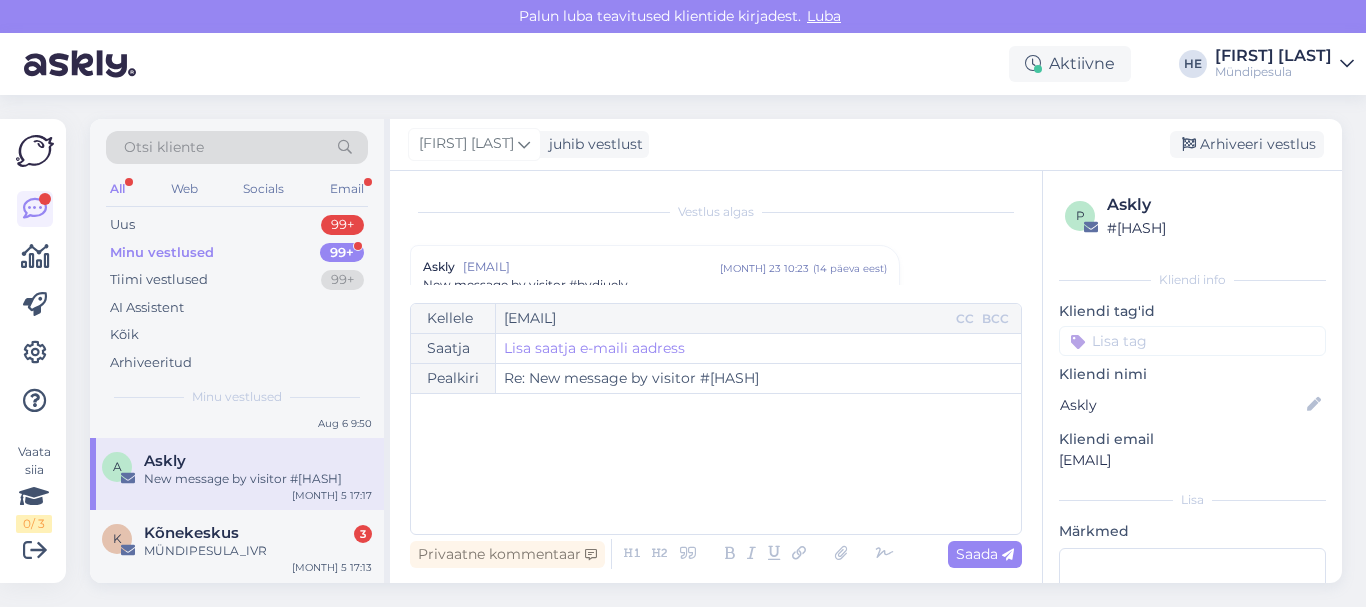 scroll, scrollTop: 8568, scrollLeft: 0, axis: vertical 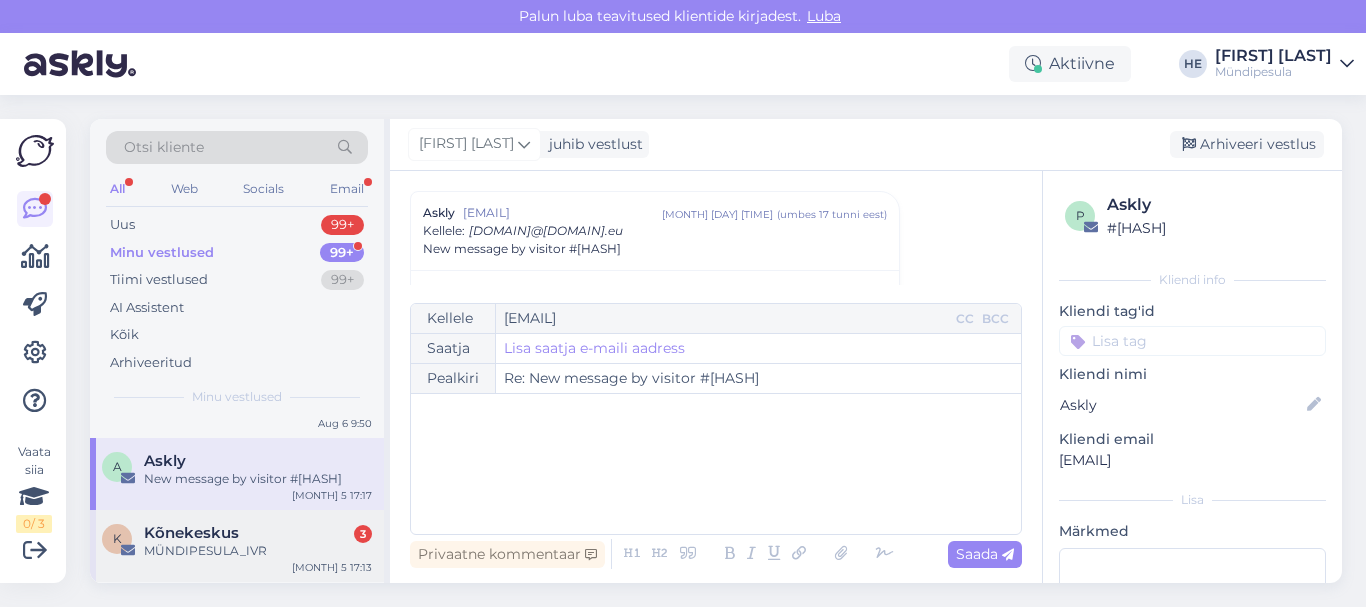 click on "MÜNDIPESULA_IVR" at bounding box center (258, 551) 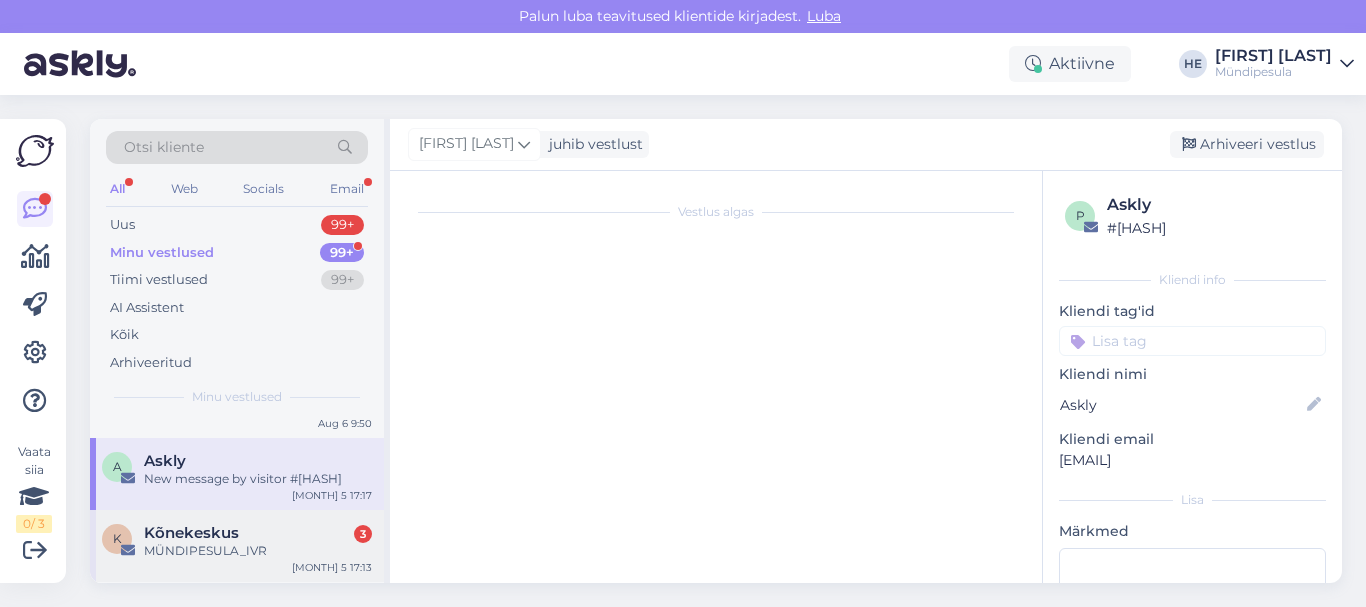 scroll, scrollTop: 8568, scrollLeft: 0, axis: vertical 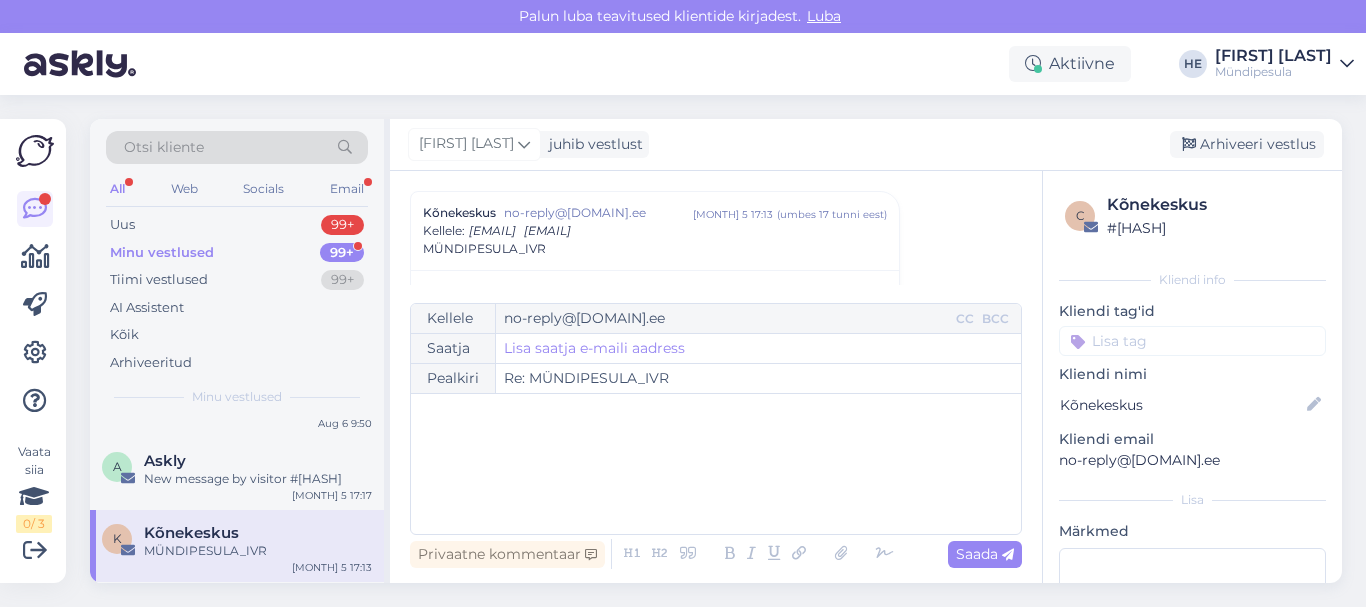 click on "Minu vestlused" at bounding box center (162, 253) 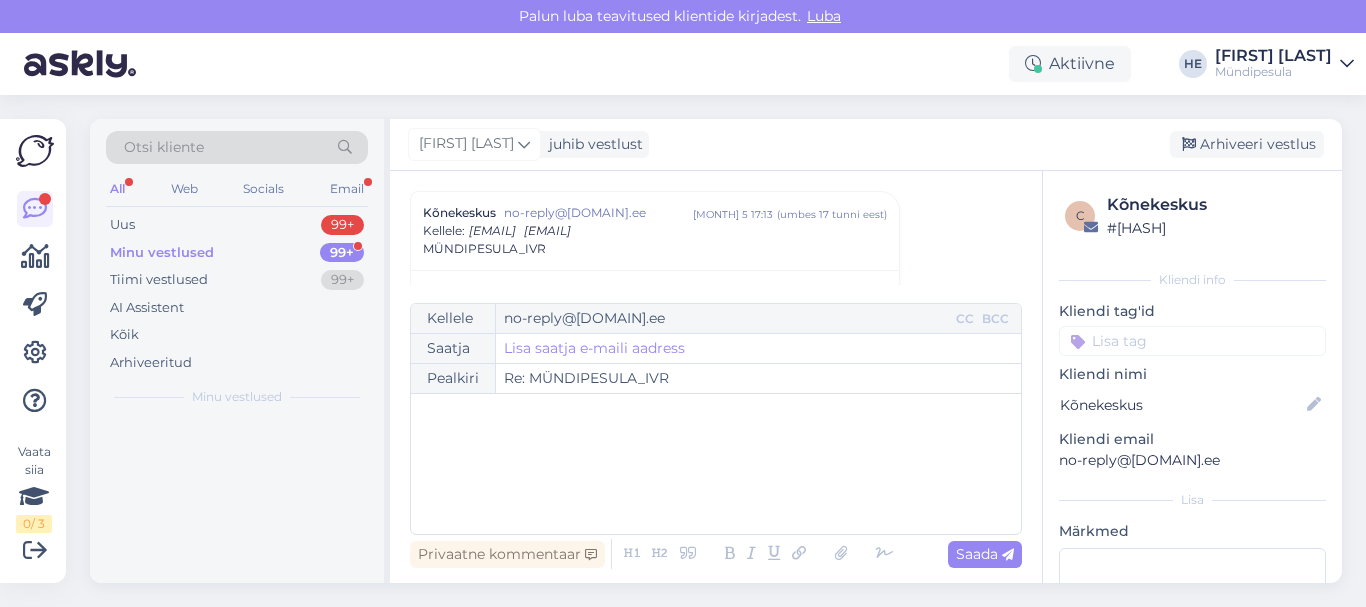 scroll, scrollTop: 0, scrollLeft: 0, axis: both 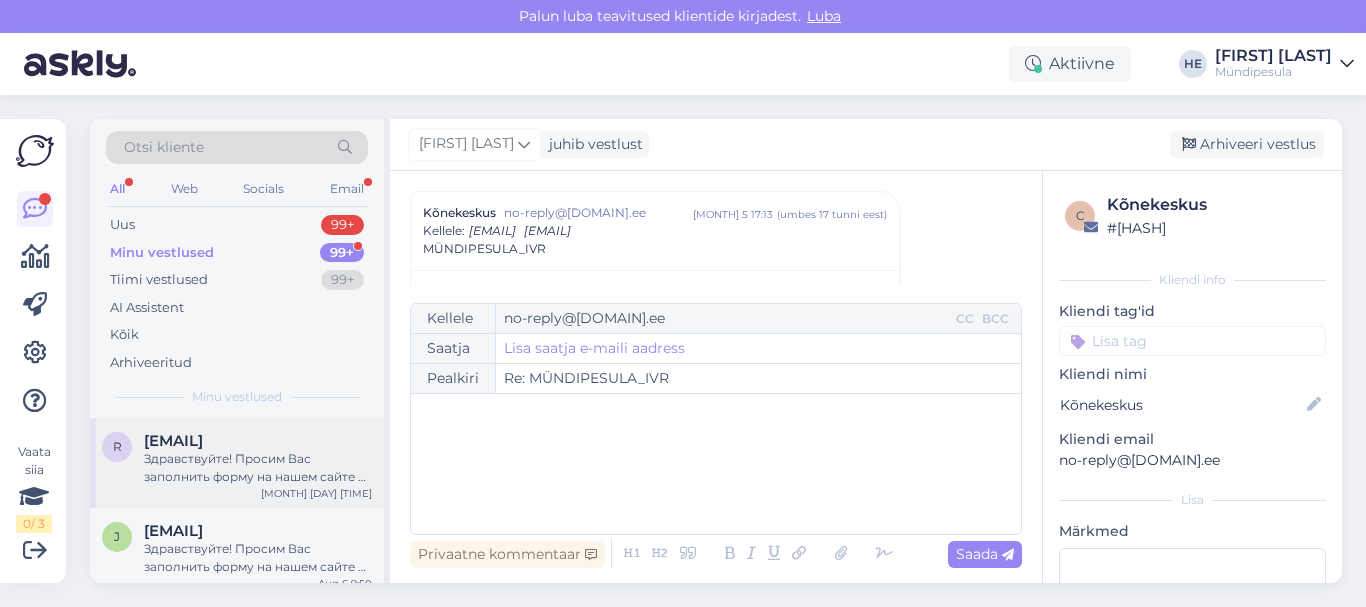 click on "[EMAIL]" at bounding box center [173, 441] 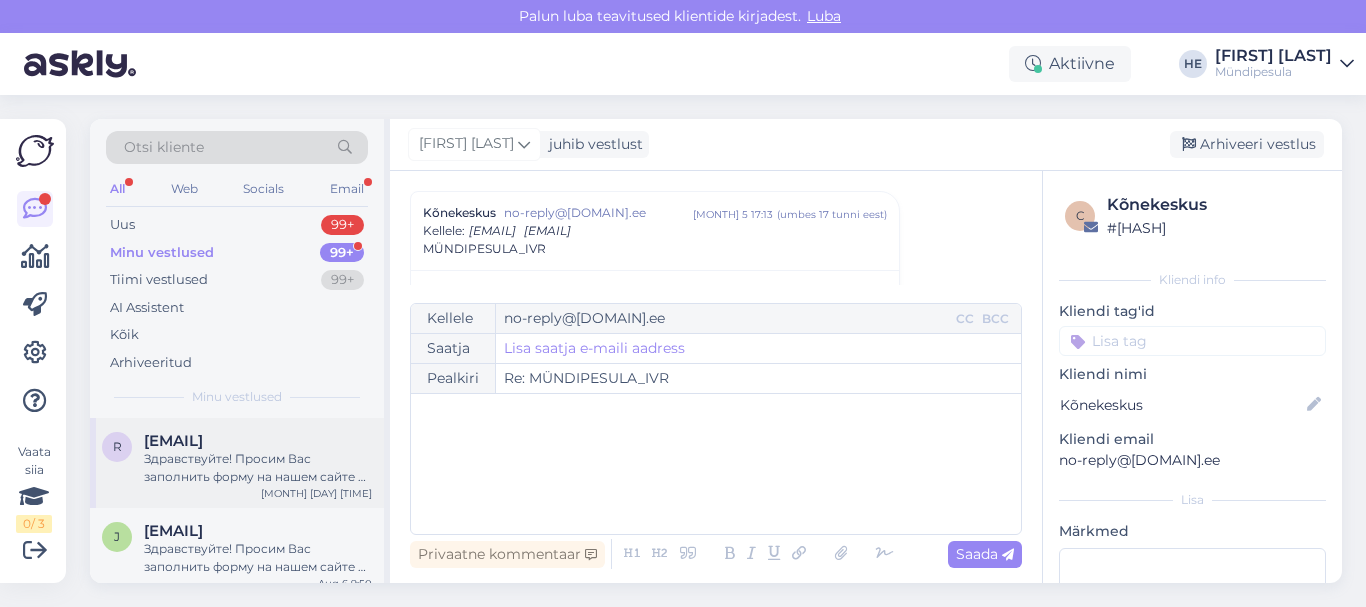 scroll, scrollTop: 480, scrollLeft: 0, axis: vertical 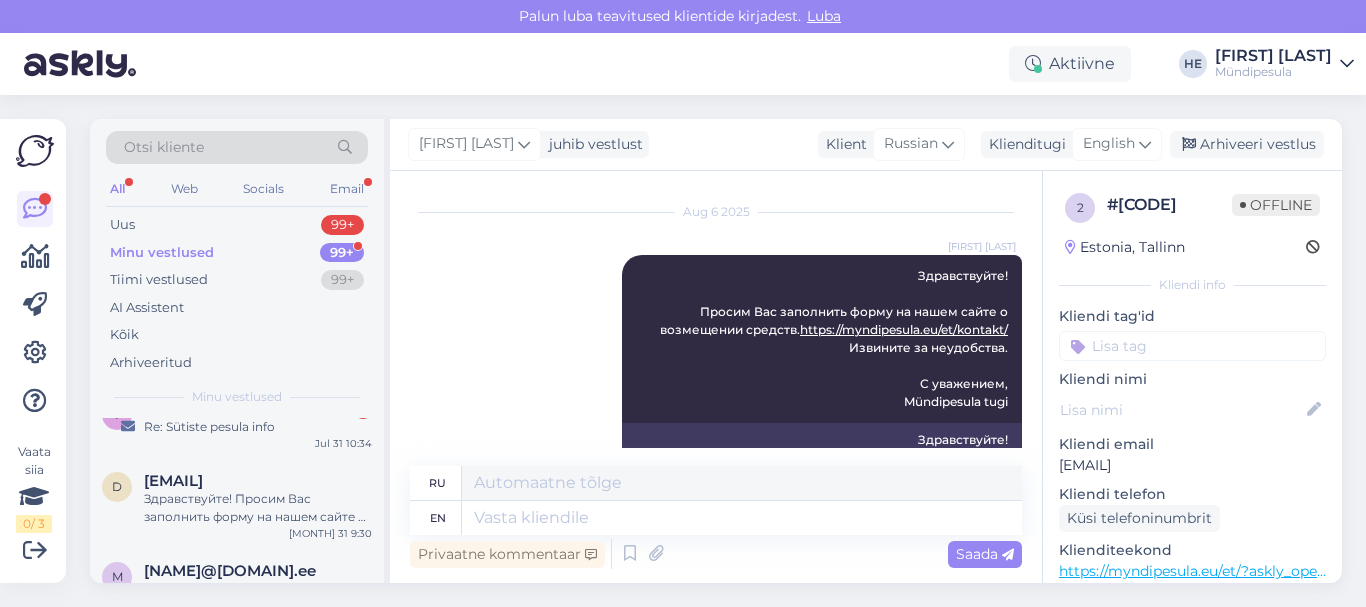 click on "i info@[DOMAIN] 1 Re: Sütiste pesula info [MONTH] [DAY] [TIME]" at bounding box center [237, 422] 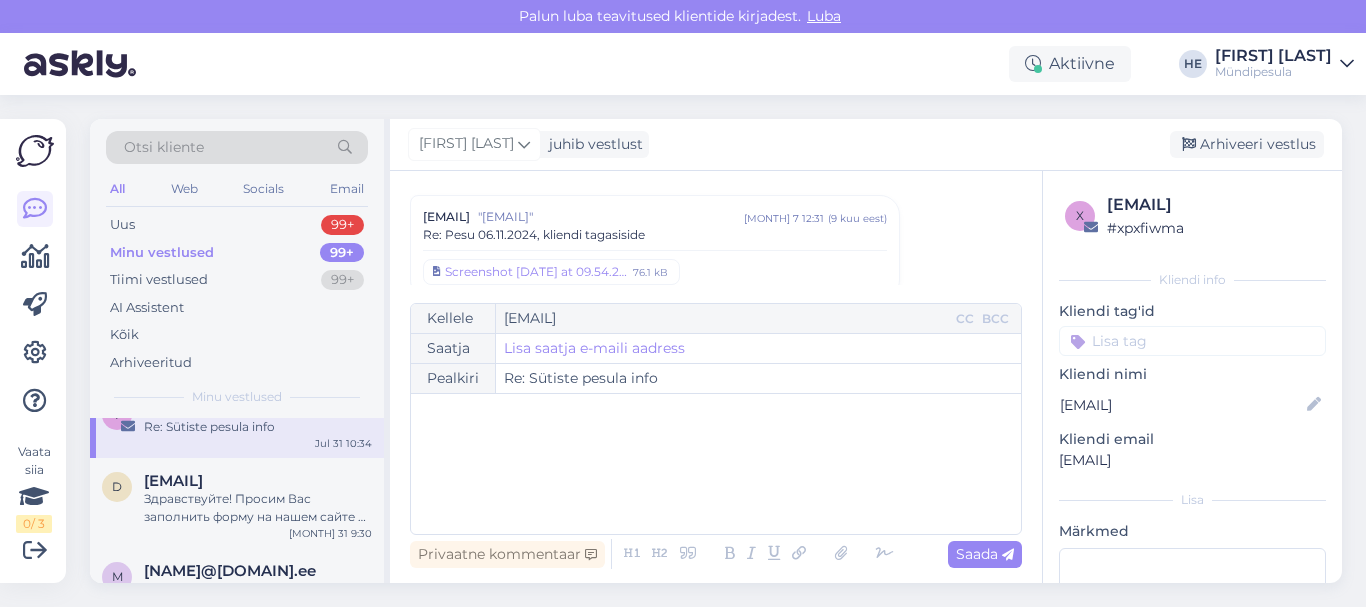scroll, scrollTop: 3623, scrollLeft: 0, axis: vertical 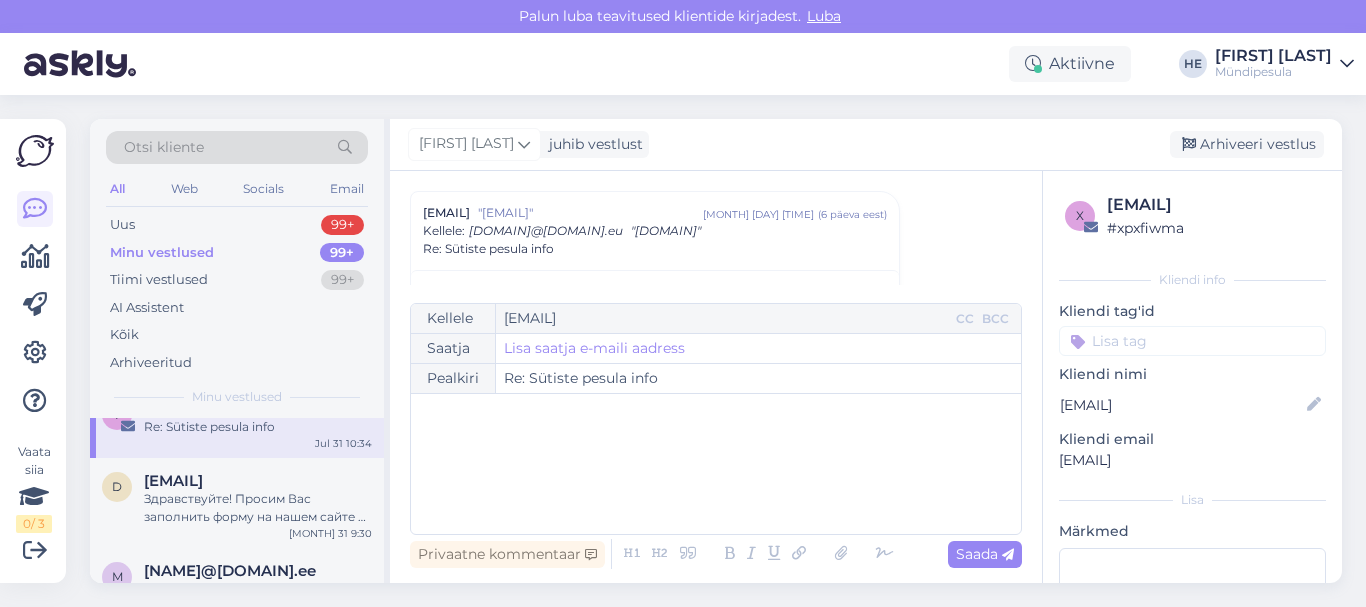 click at bounding box center [1347, 64] 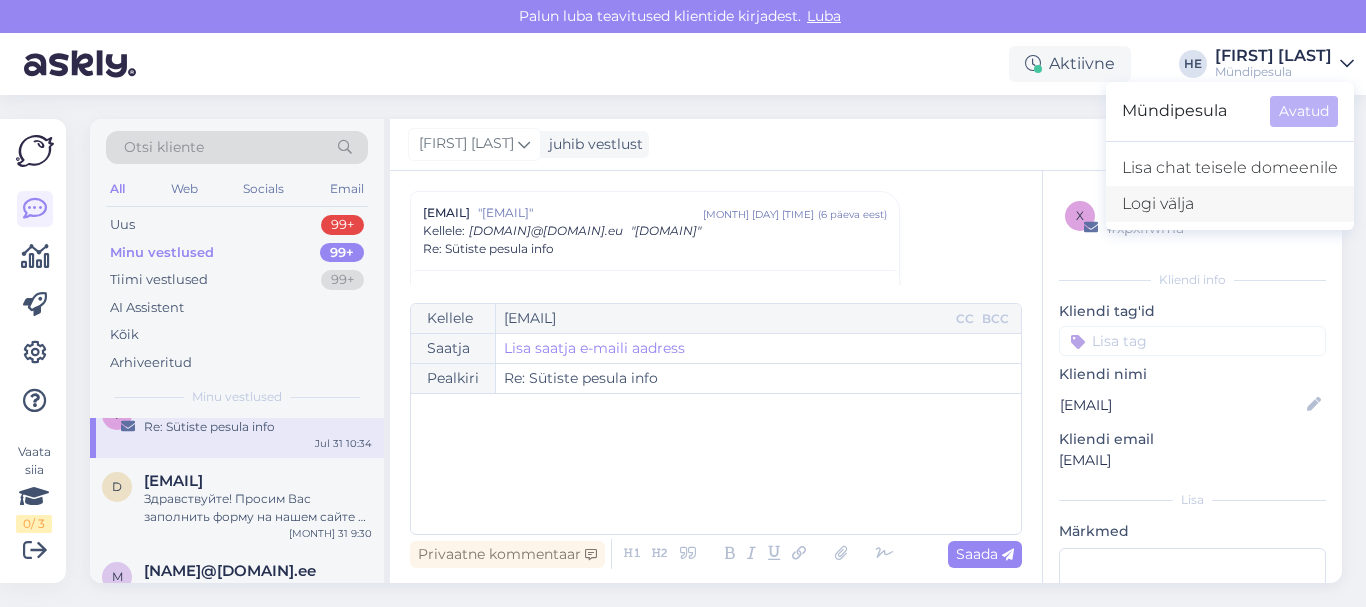 click on "Logi välja" at bounding box center [1230, 204] 